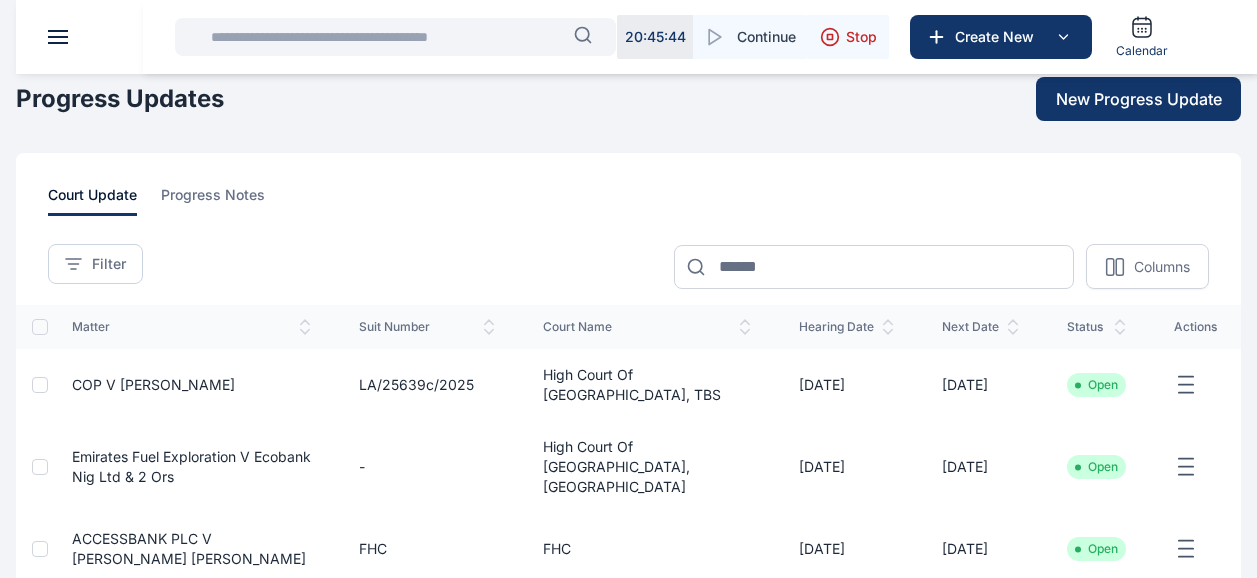 scroll, scrollTop: 0, scrollLeft: 0, axis: both 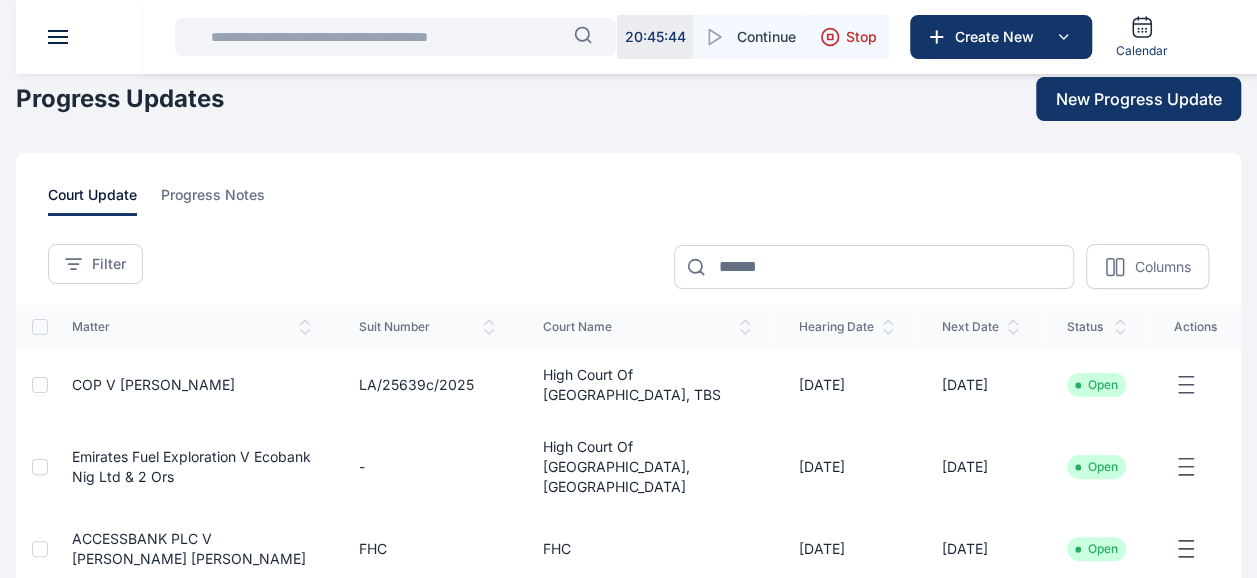 click at bounding box center (386, 37) 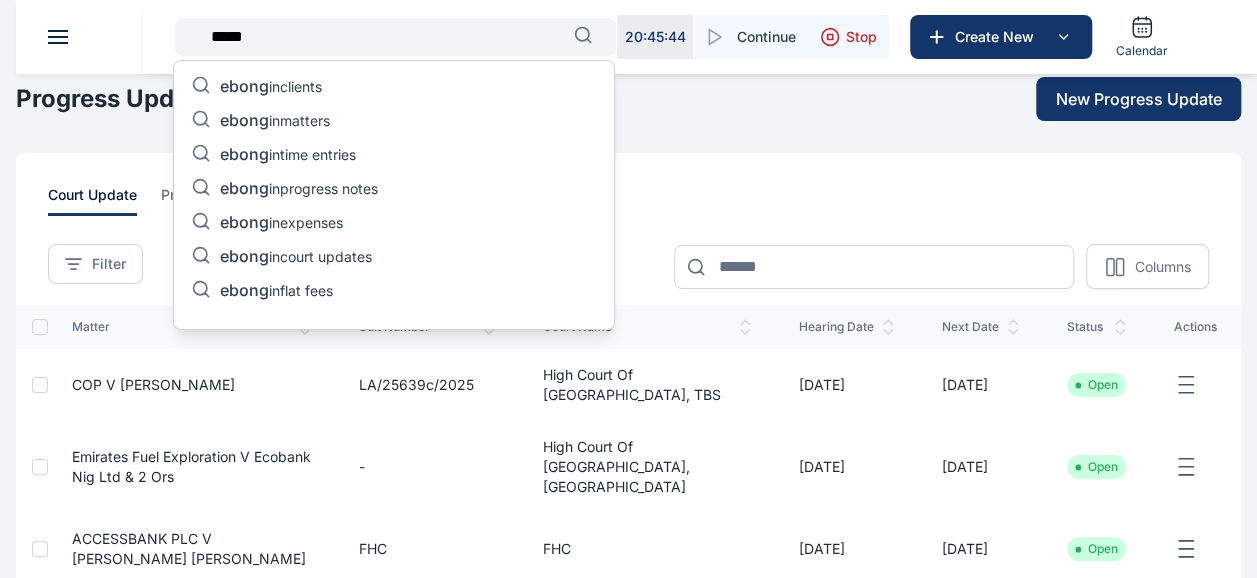 type on "*****" 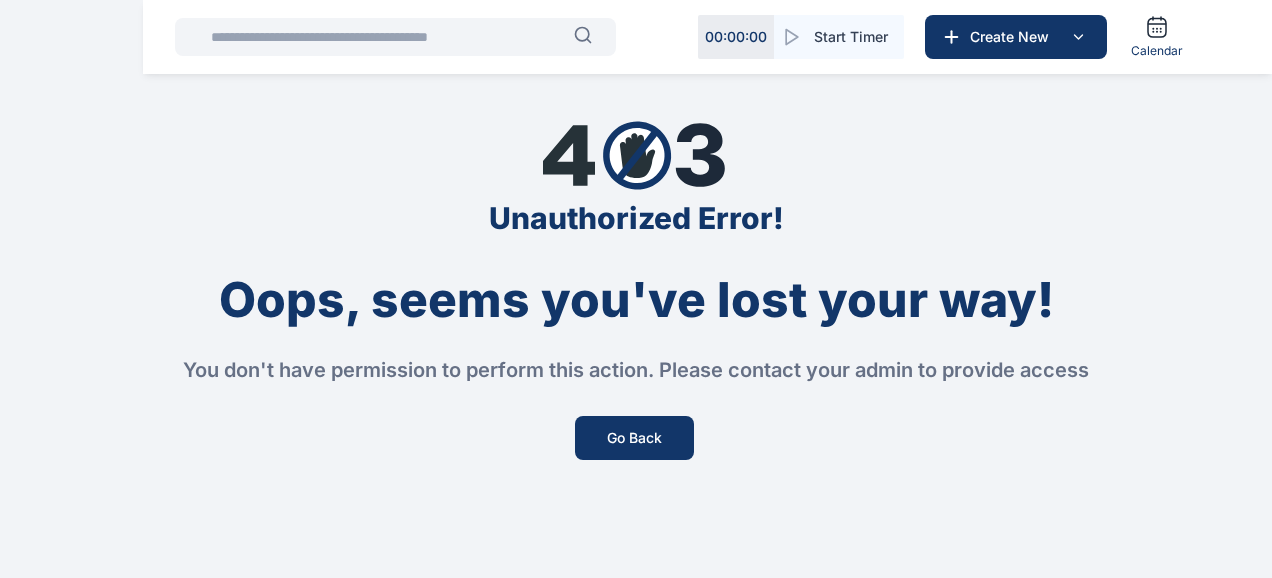 scroll, scrollTop: 0, scrollLeft: 0, axis: both 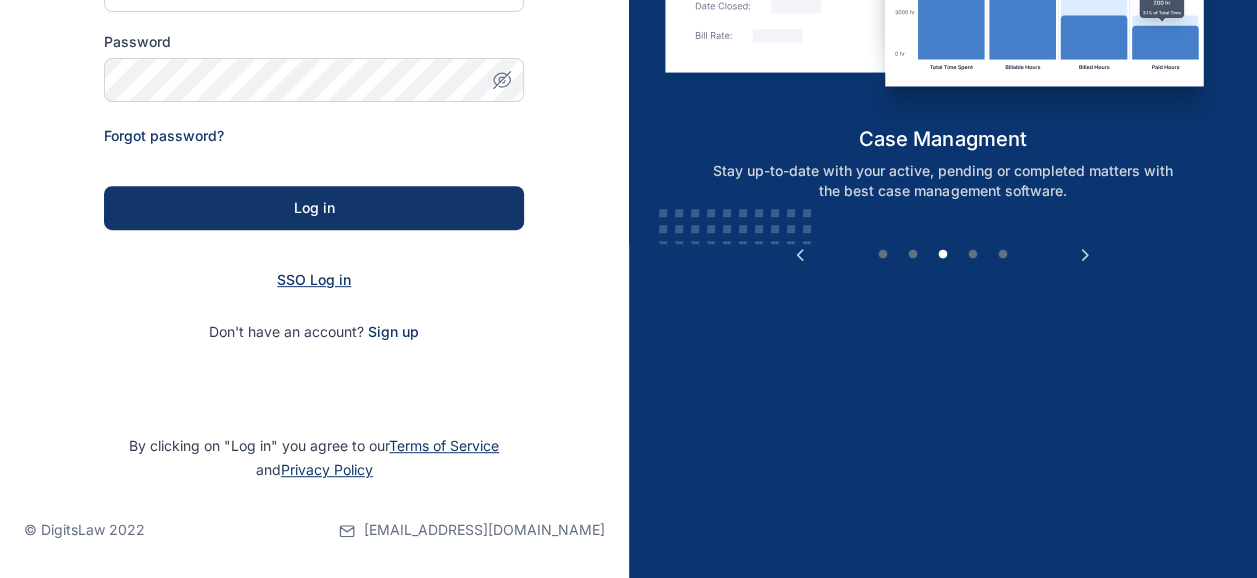 click on "SSO Log in" at bounding box center [314, 279] 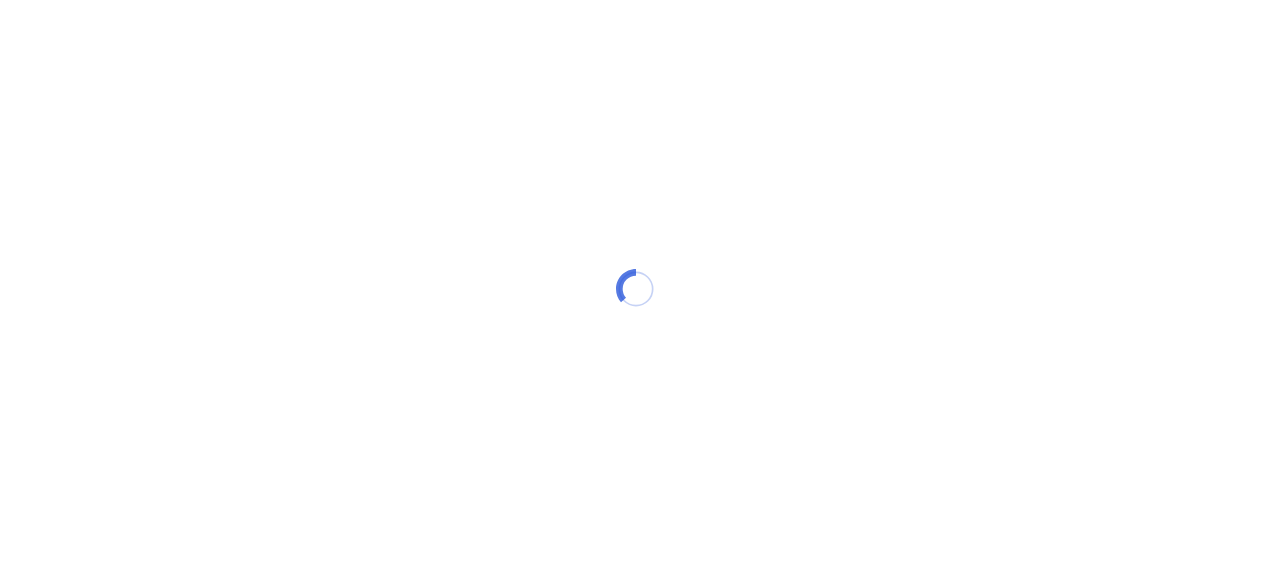 scroll, scrollTop: 0, scrollLeft: 0, axis: both 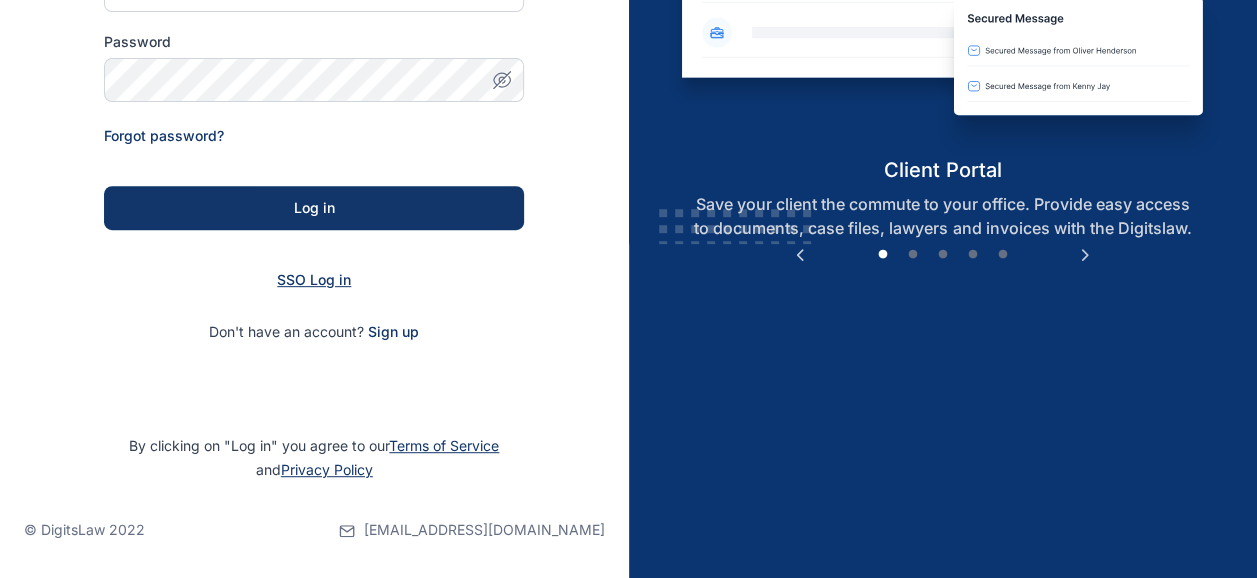 click on "SSO Log in" at bounding box center [314, 279] 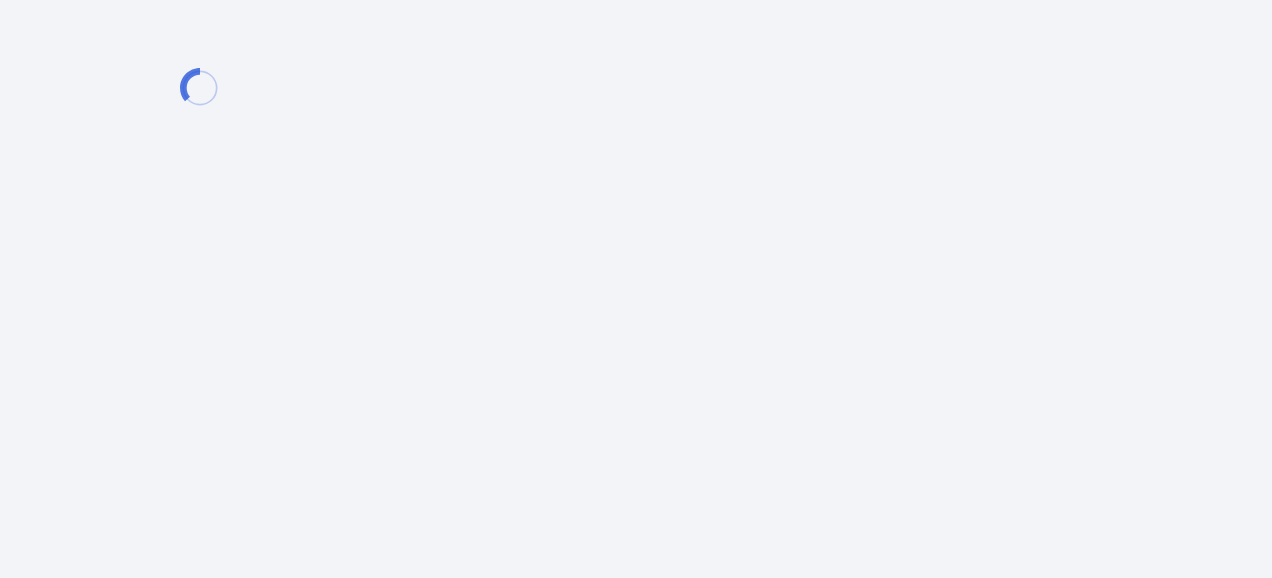 scroll, scrollTop: 0, scrollLeft: 0, axis: both 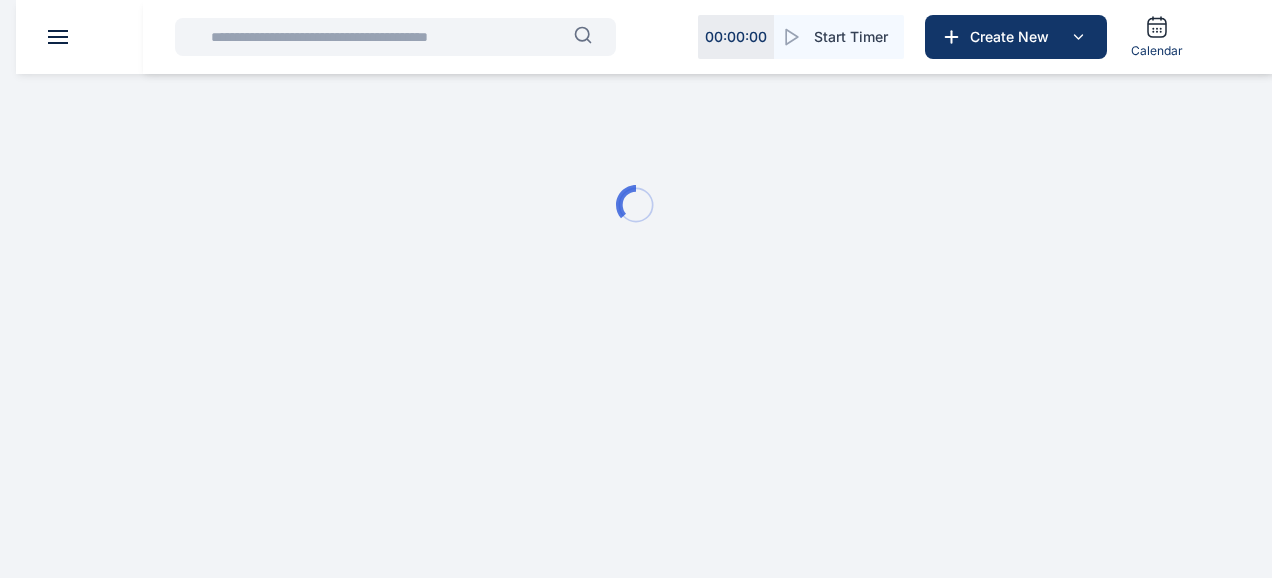 click at bounding box center (386, 37) 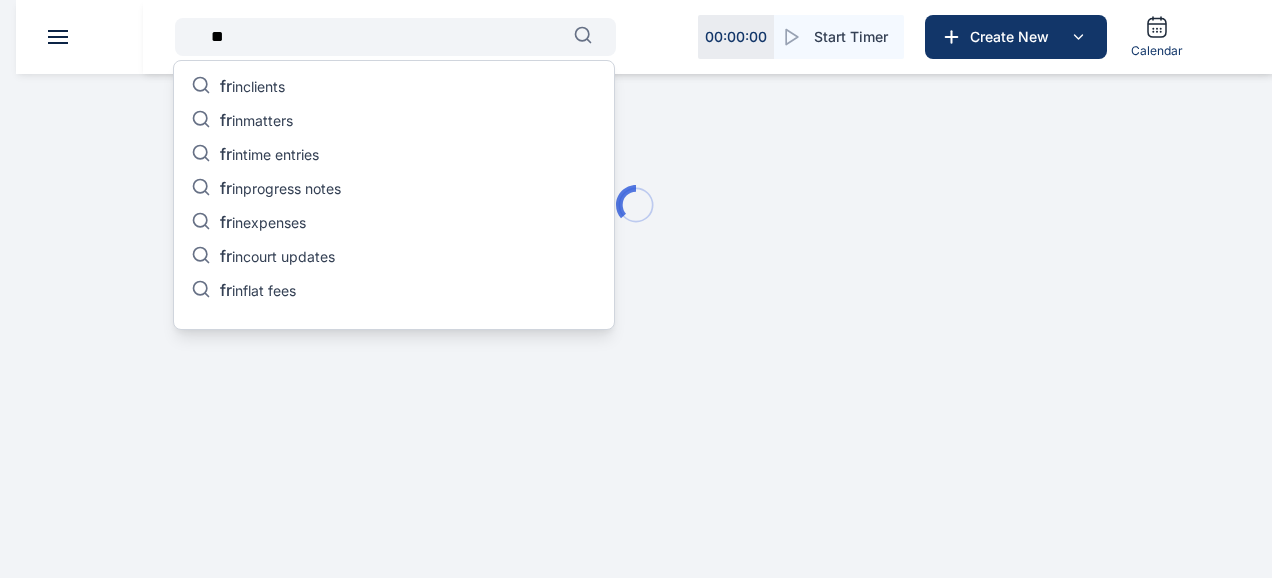type on "*" 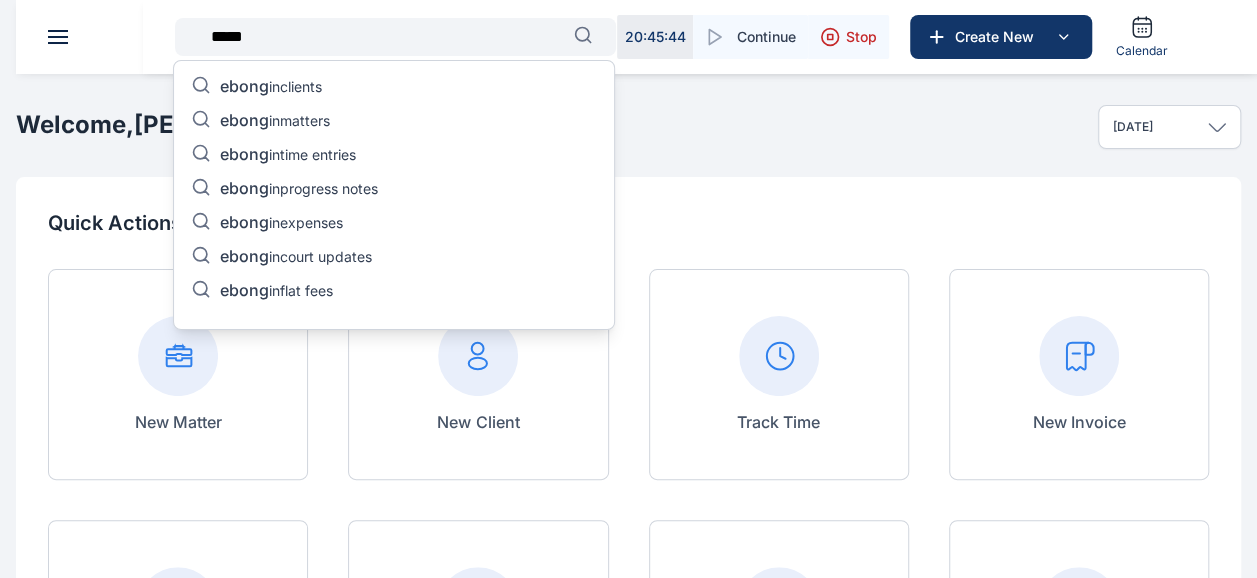 type on "*****" 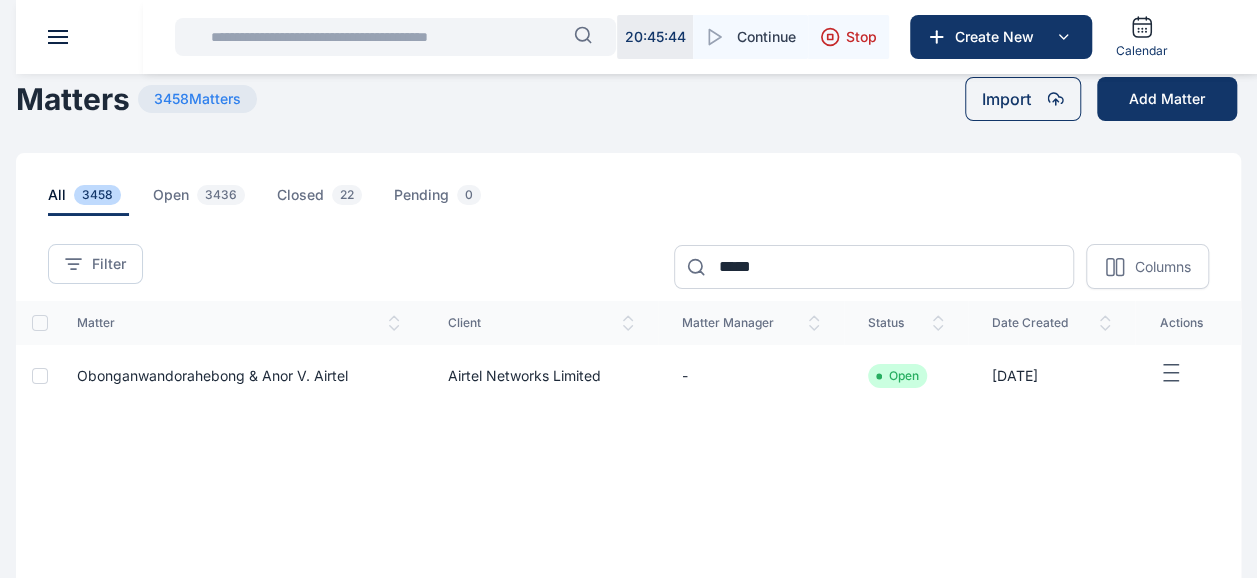 click at bounding box center (386, 37) 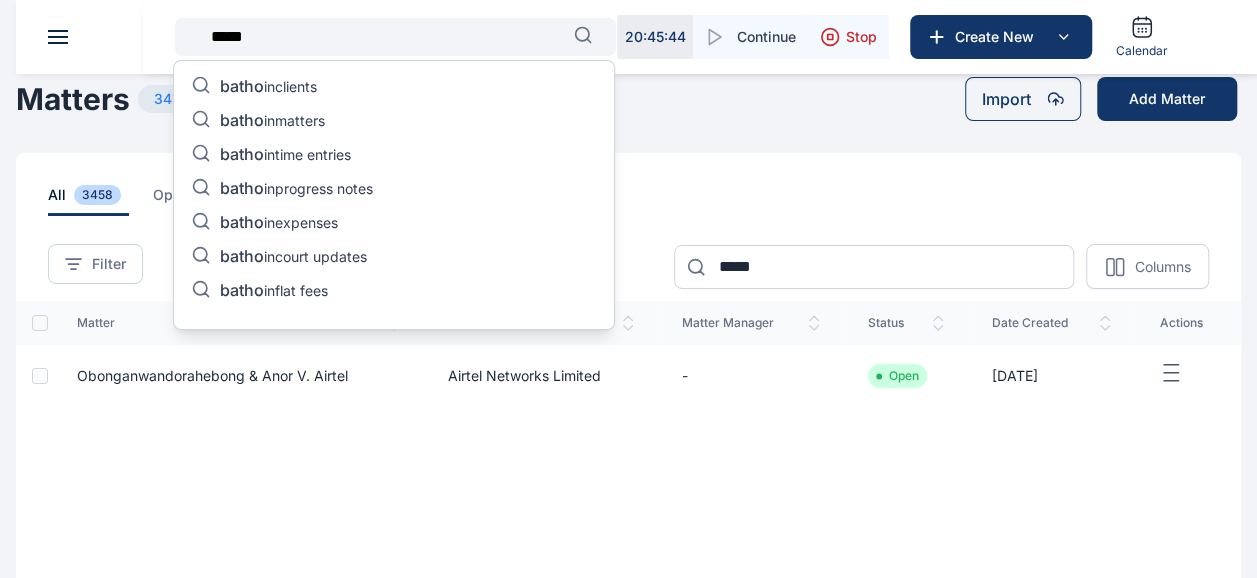 click on "*****" at bounding box center [386, 37] 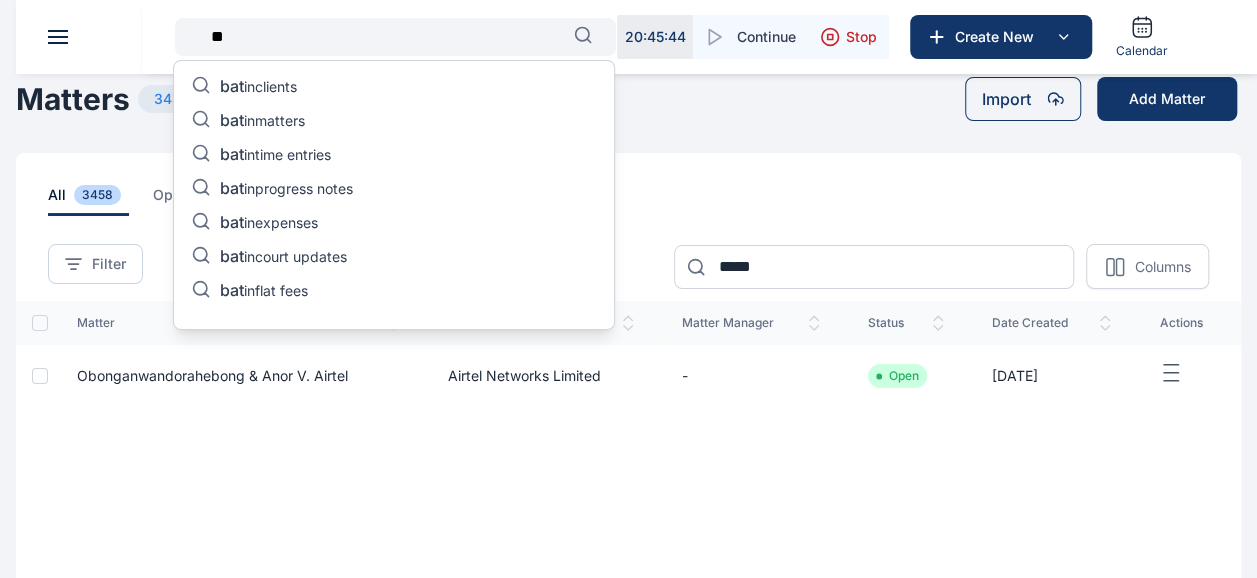 type on "*" 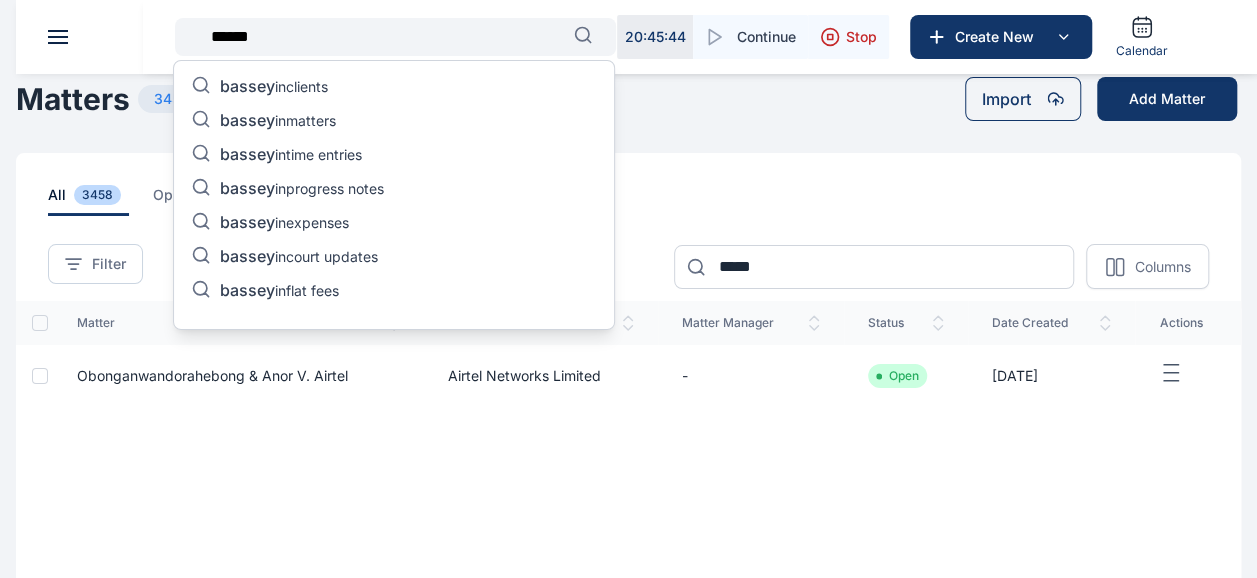 type on "******" 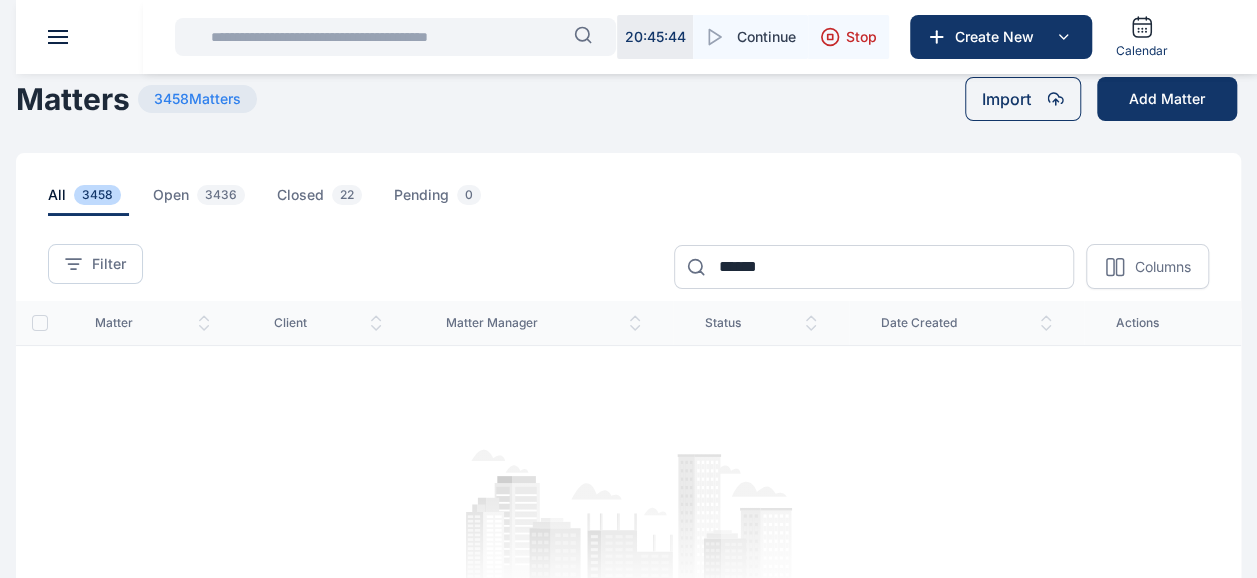 click at bounding box center (386, 37) 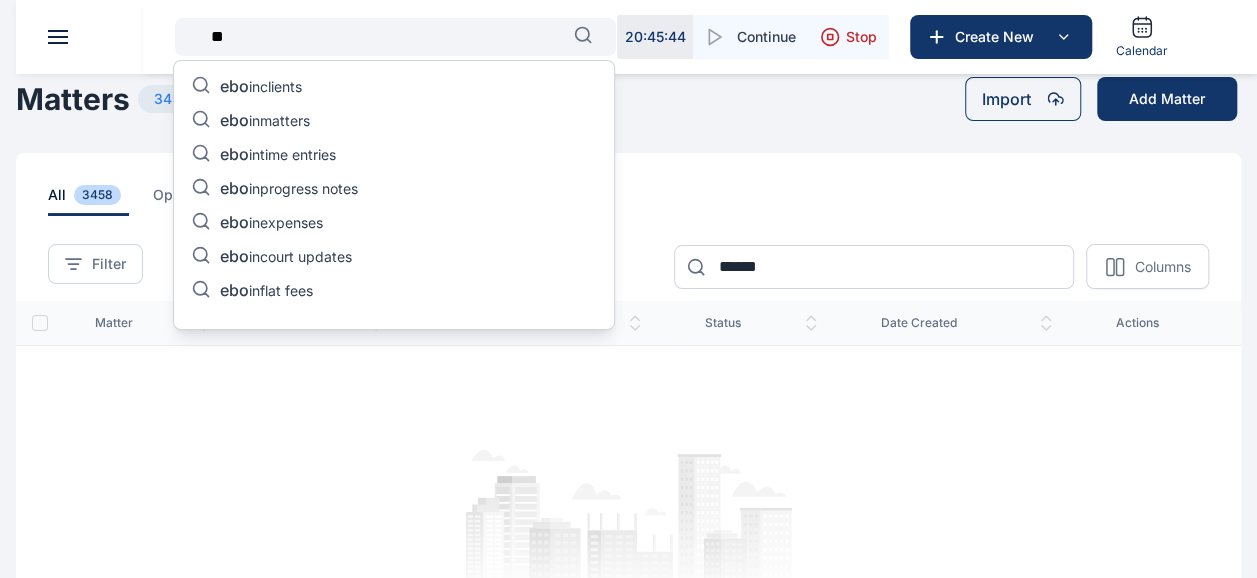 type on "*" 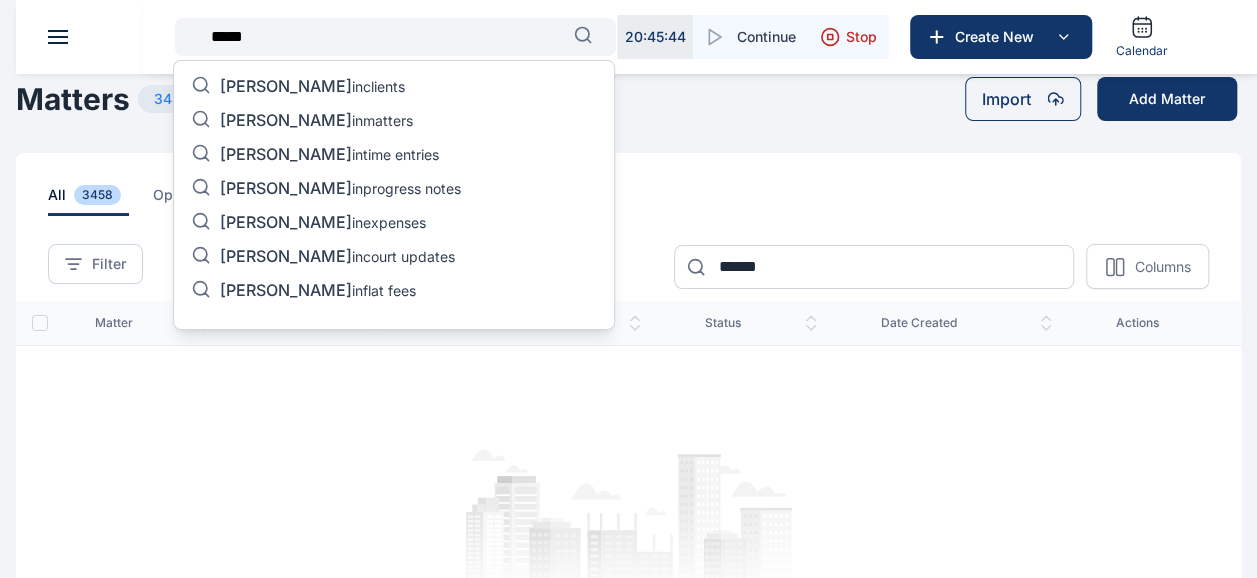 type on "*****" 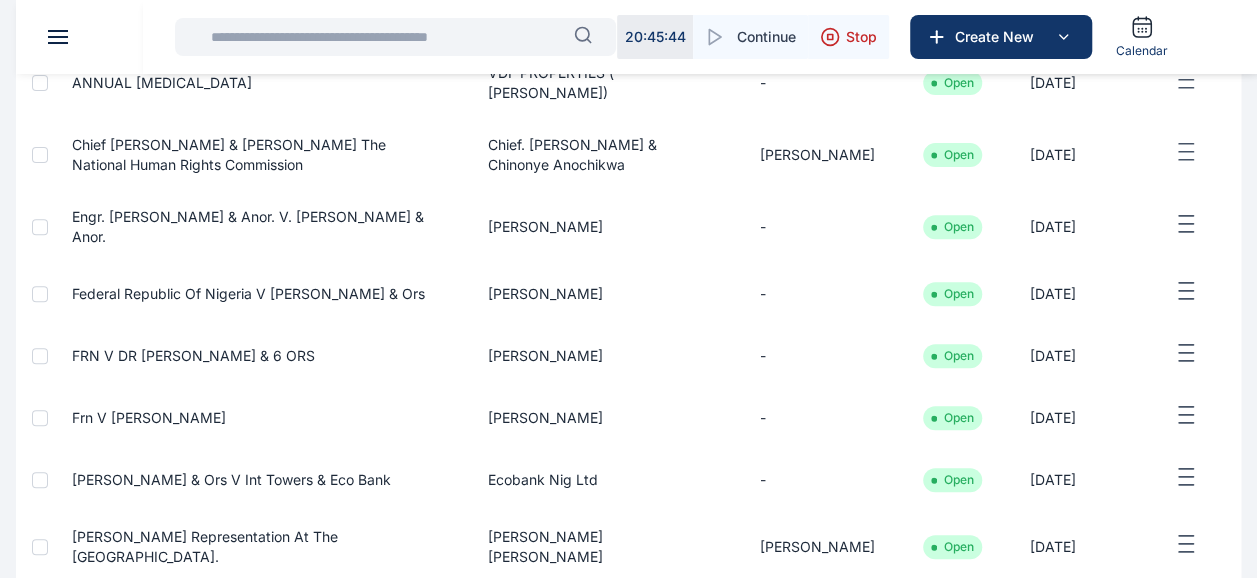 scroll, scrollTop: 296, scrollLeft: 0, axis: vertical 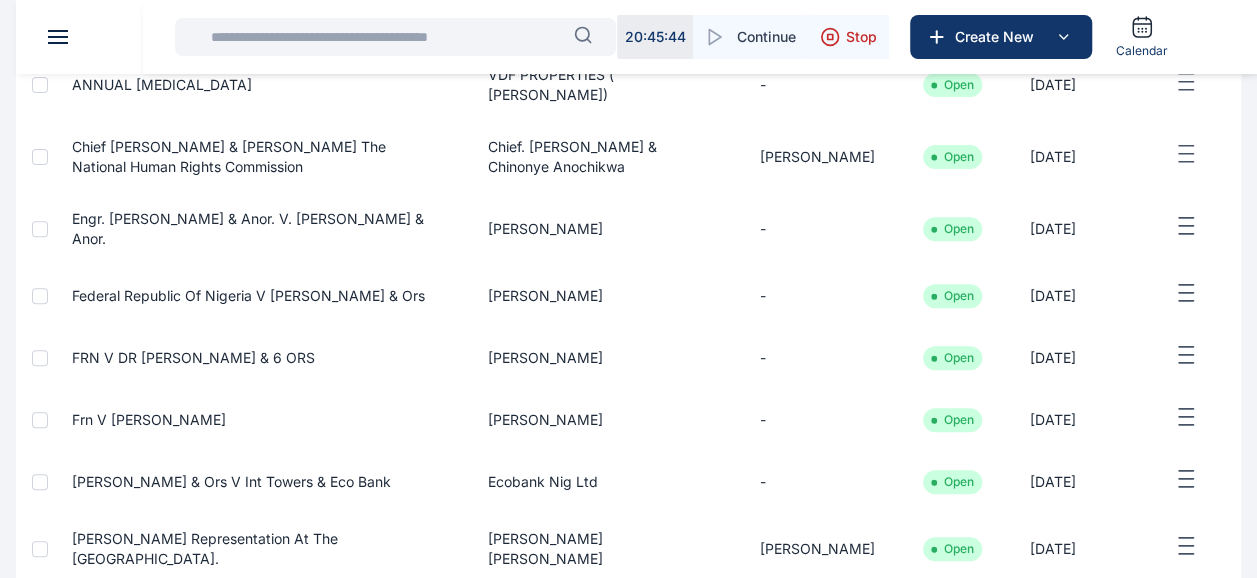 click on "FRN V DR [PERSON_NAME] & 6 ORS" at bounding box center (193, 357) 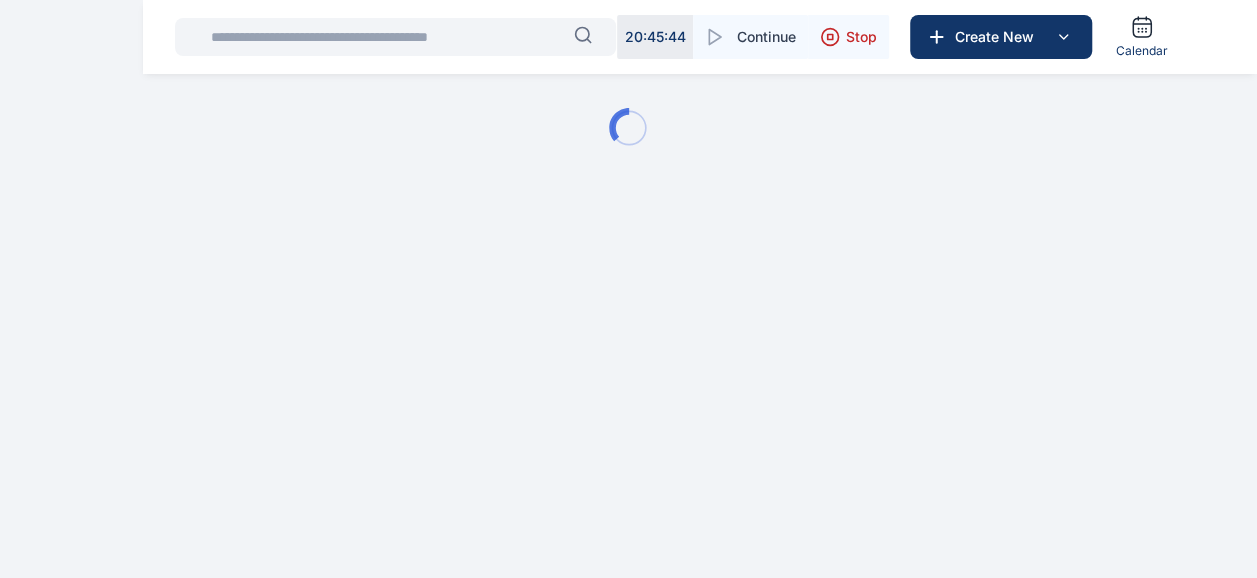 scroll, scrollTop: 0, scrollLeft: 0, axis: both 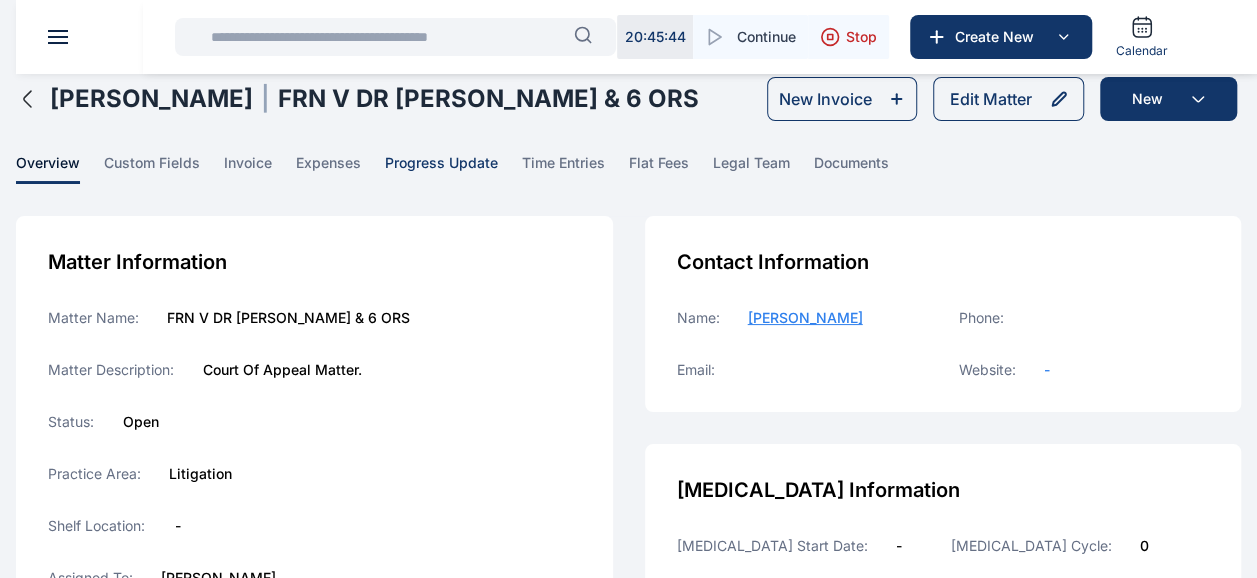 click on "progress update" at bounding box center [441, 168] 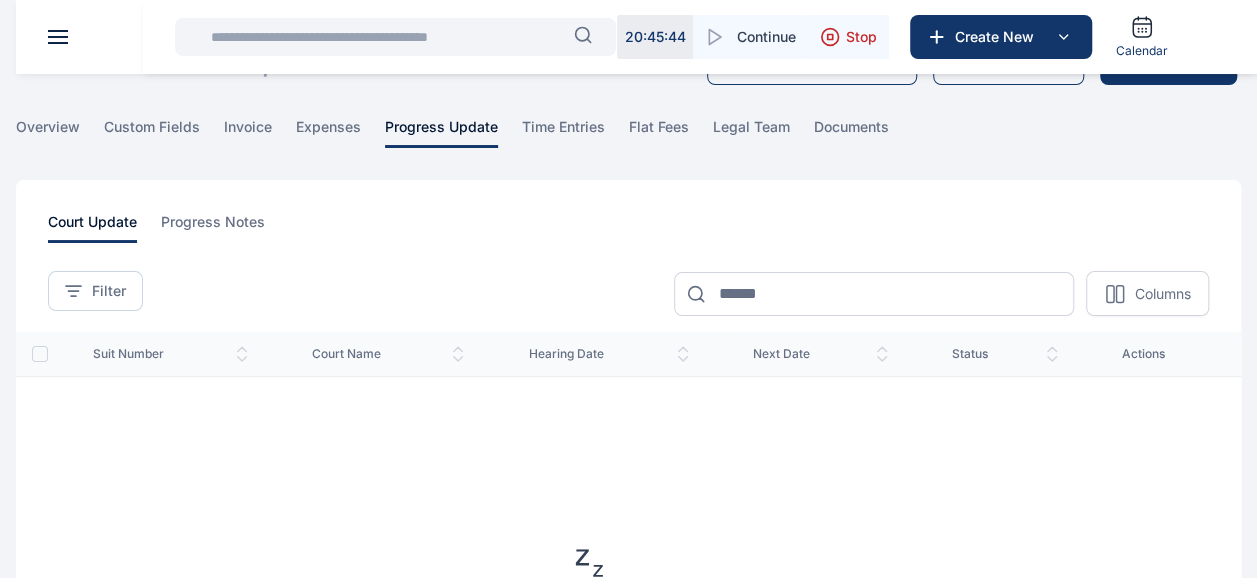 scroll, scrollTop: 0, scrollLeft: 0, axis: both 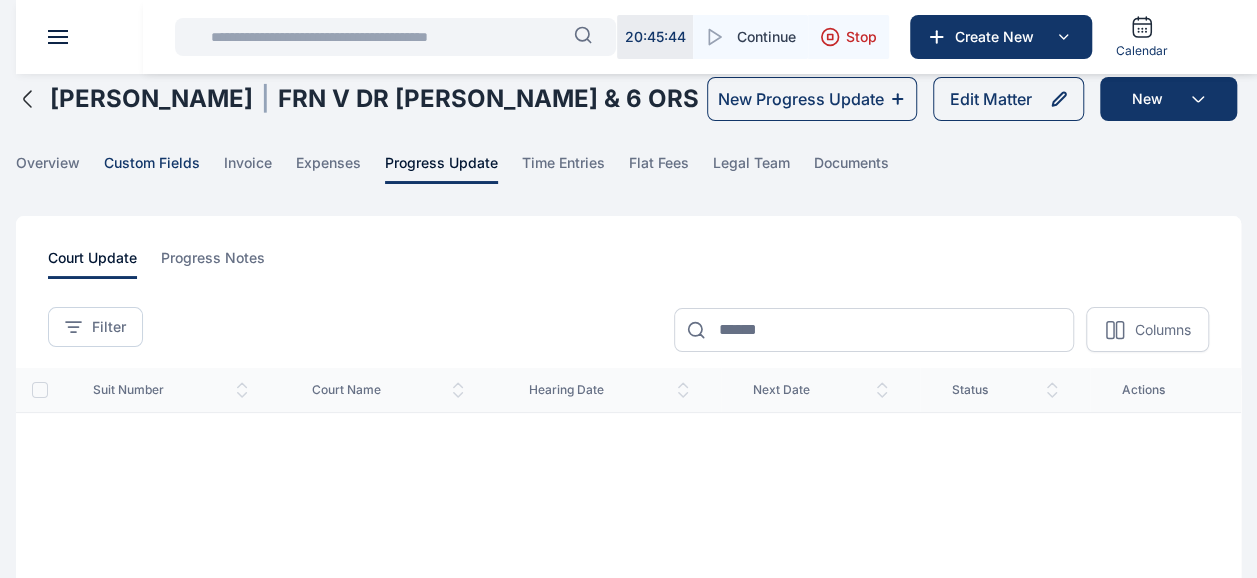 click on "custom fields" at bounding box center (152, 168) 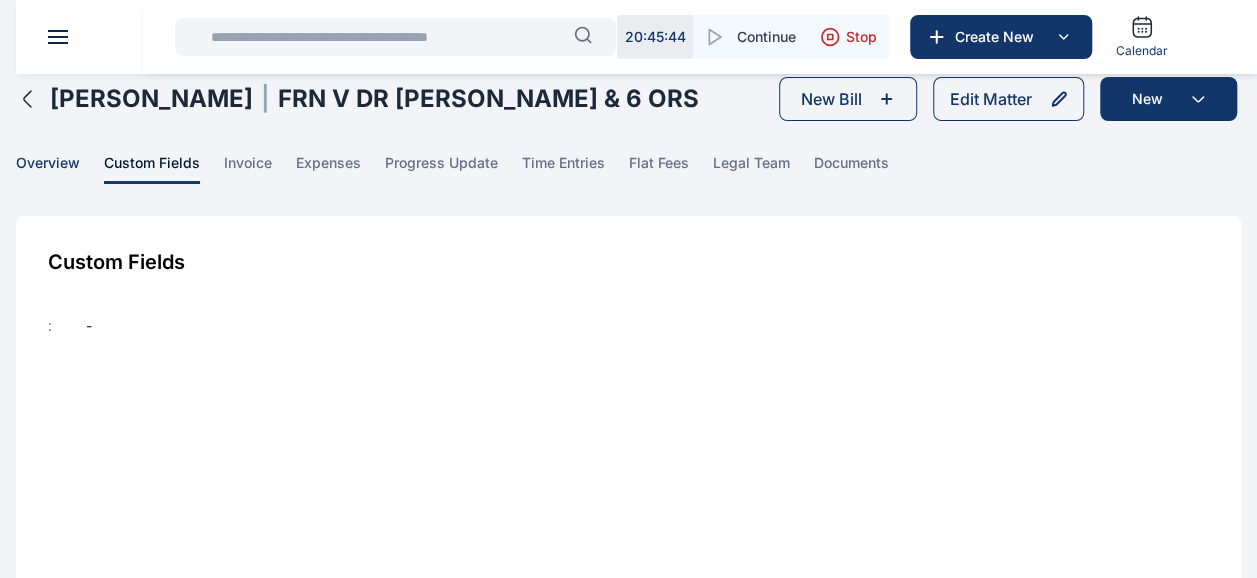 click on "overview" at bounding box center [48, 168] 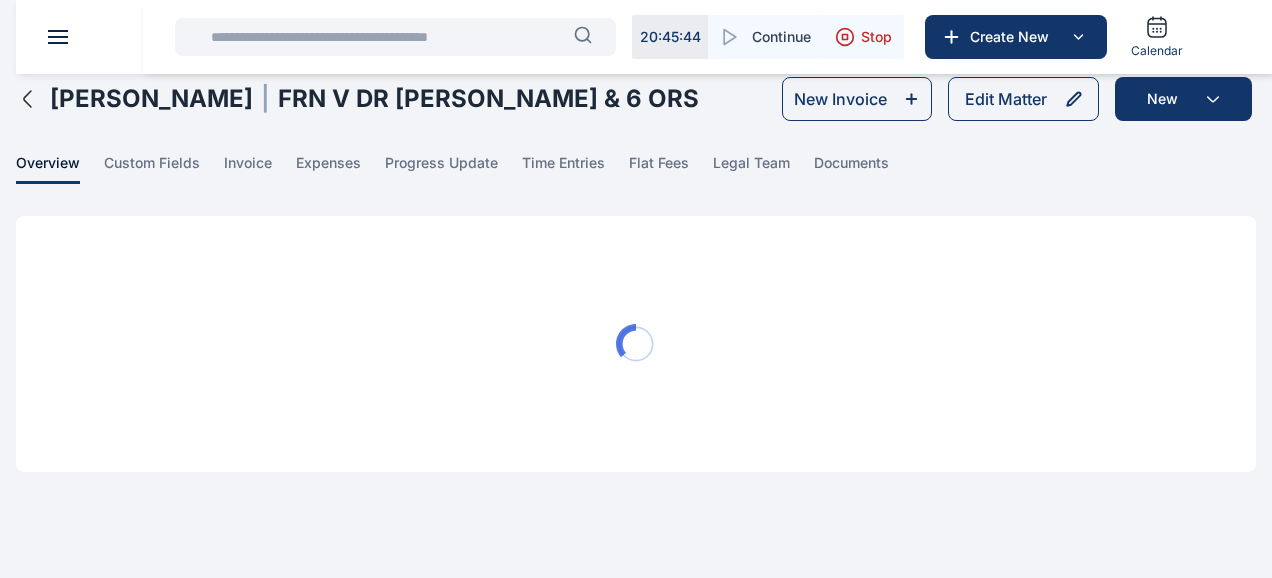 click 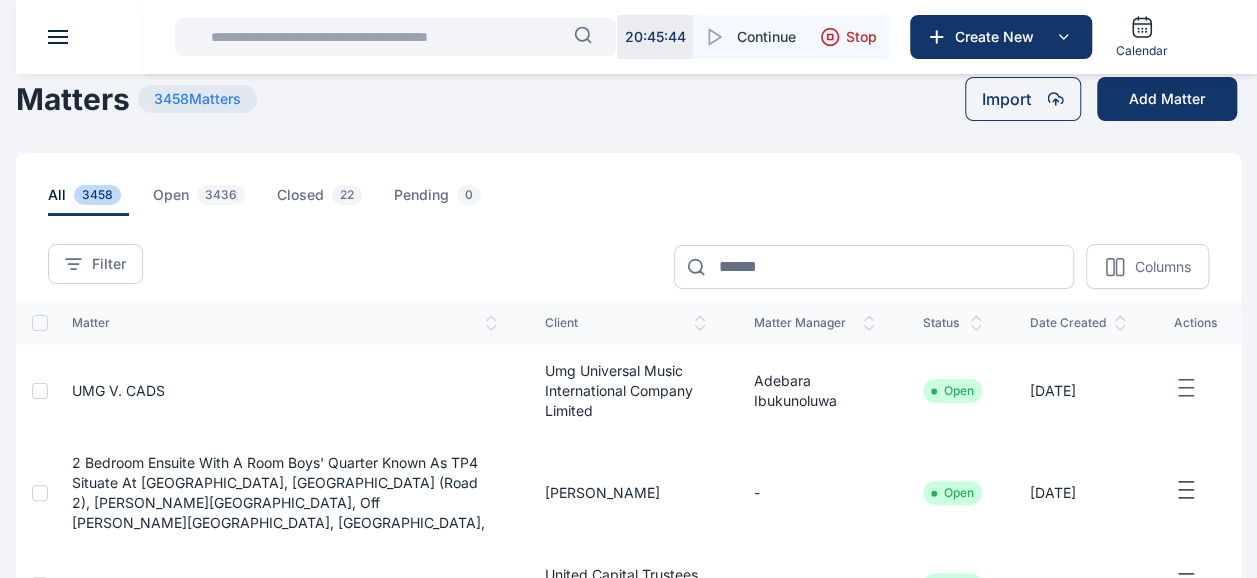 click at bounding box center (386, 37) 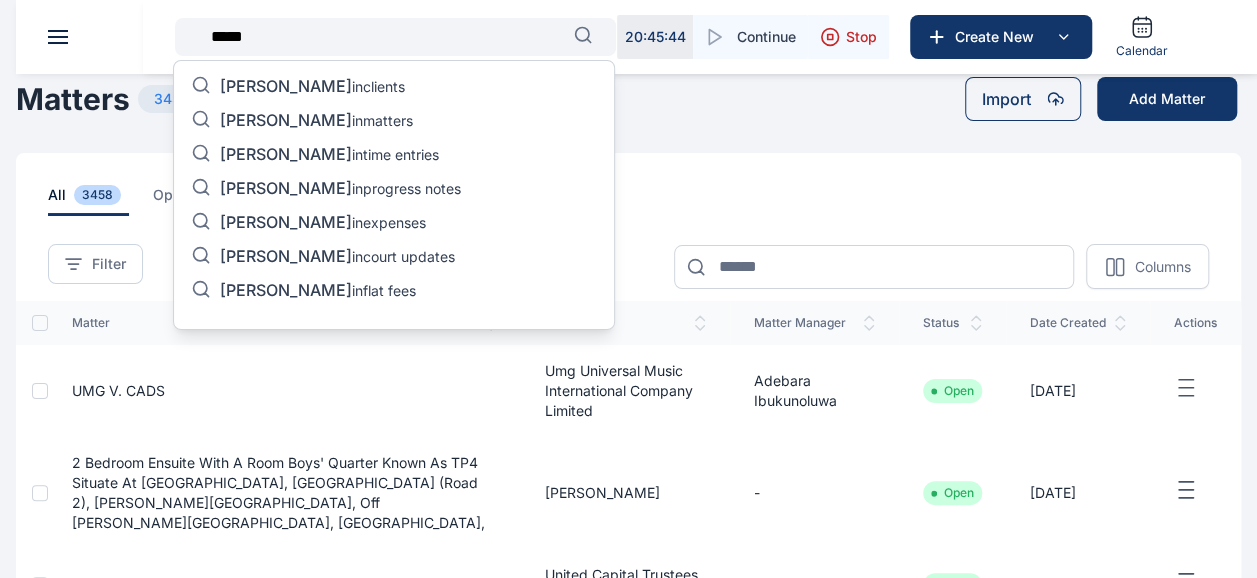 type on "*****" 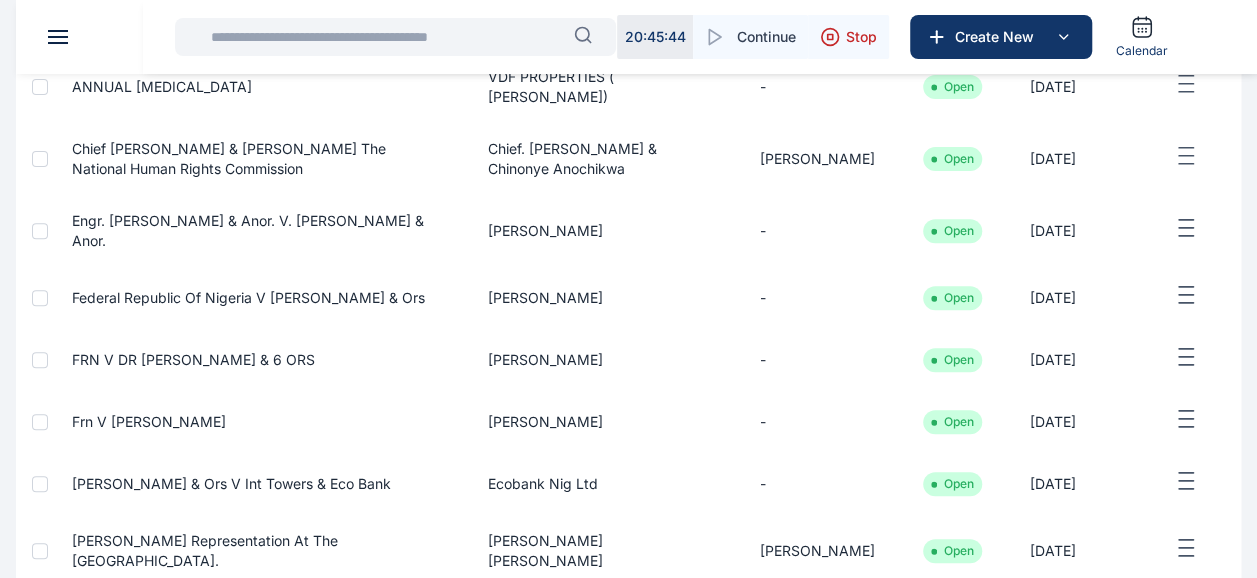 scroll, scrollTop: 296, scrollLeft: 0, axis: vertical 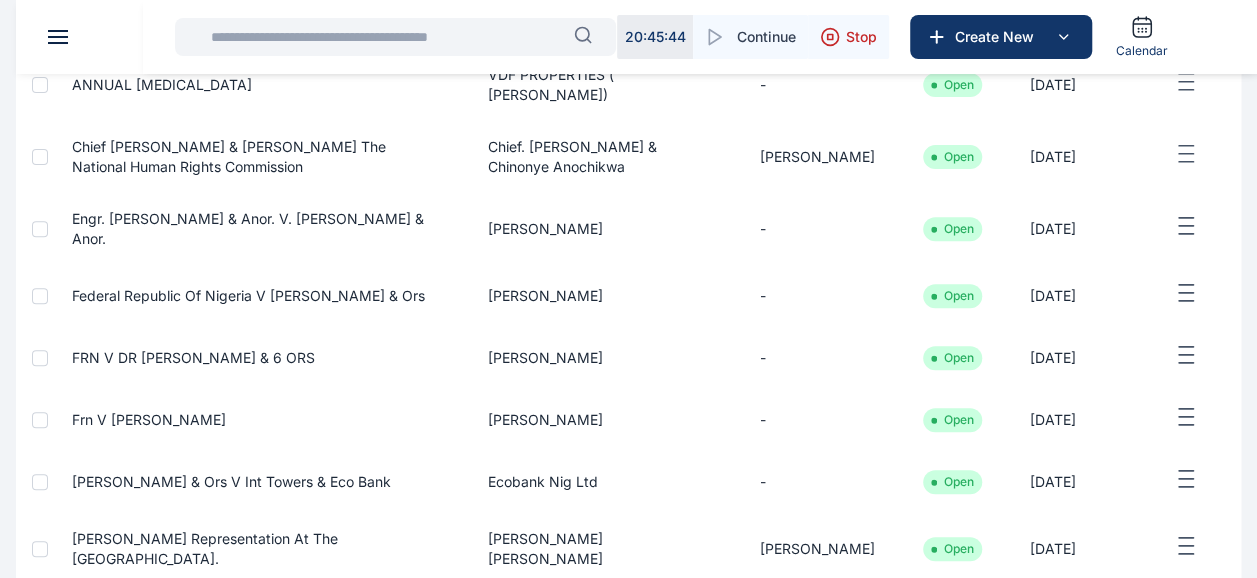 click on "Federal Republic of Nigeria v [PERSON_NAME] & Ors" at bounding box center (248, 295) 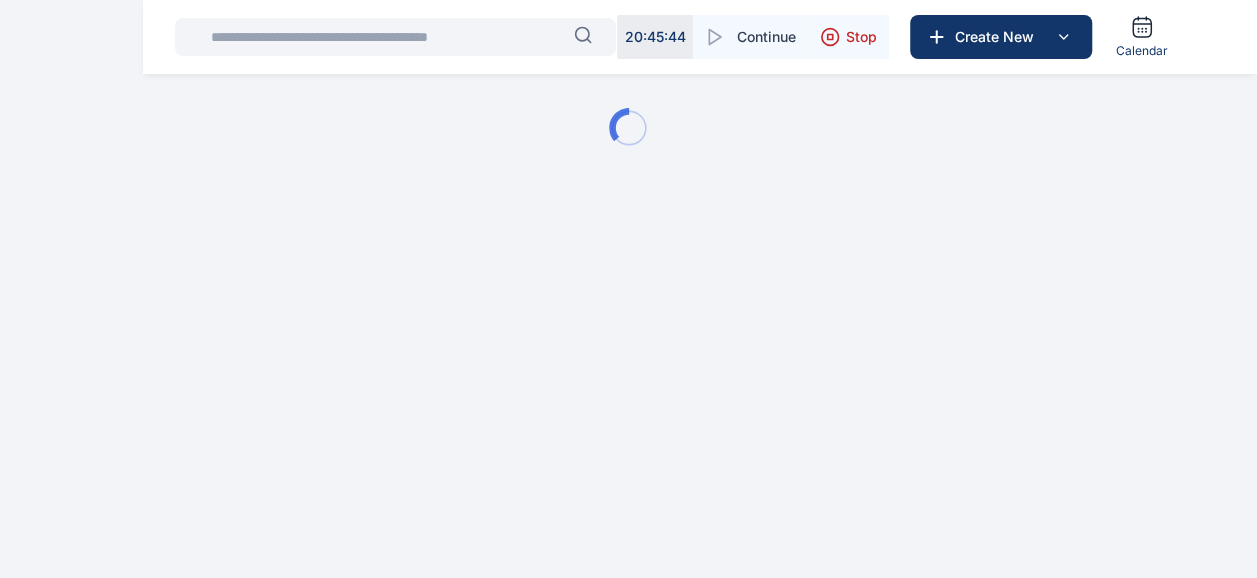 scroll, scrollTop: 0, scrollLeft: 0, axis: both 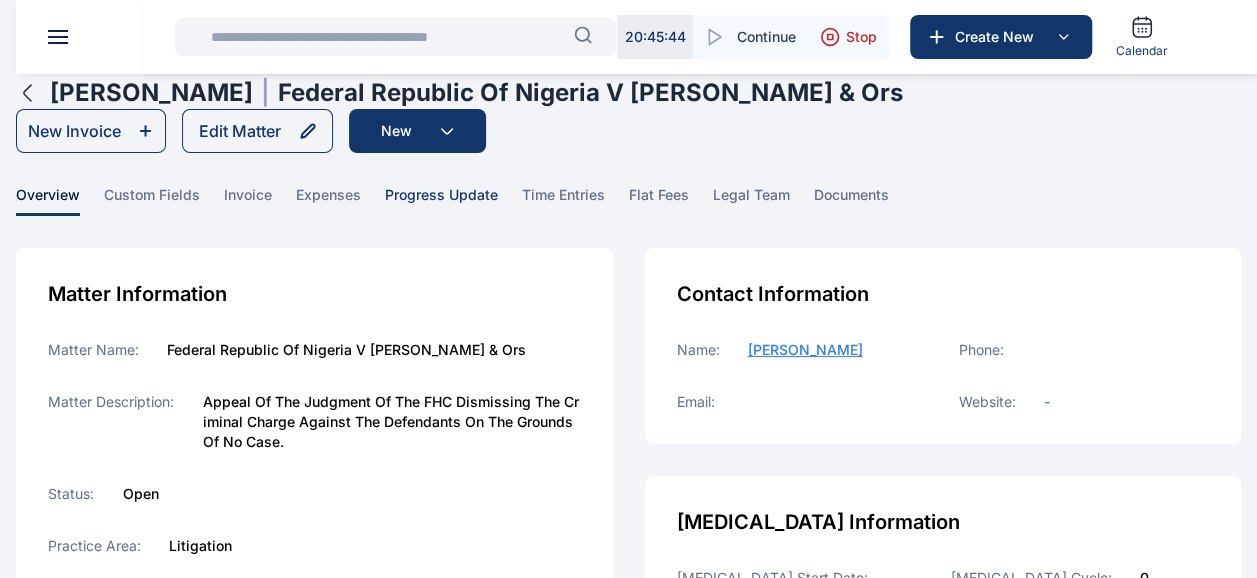 click on "progress update" at bounding box center (441, 200) 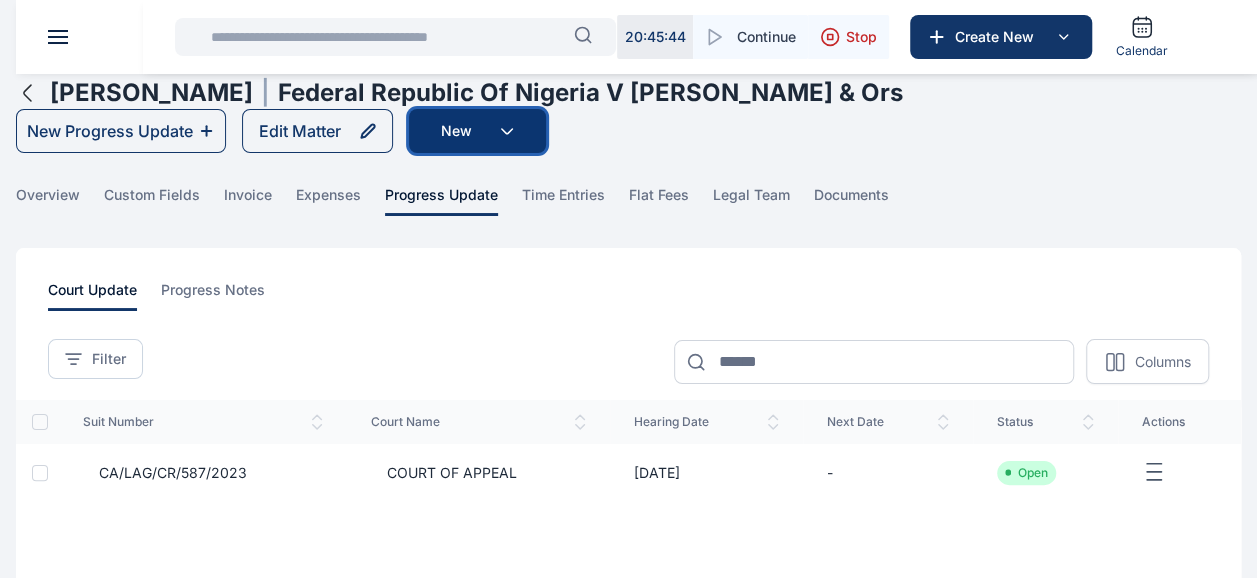click on "New" at bounding box center [477, 131] 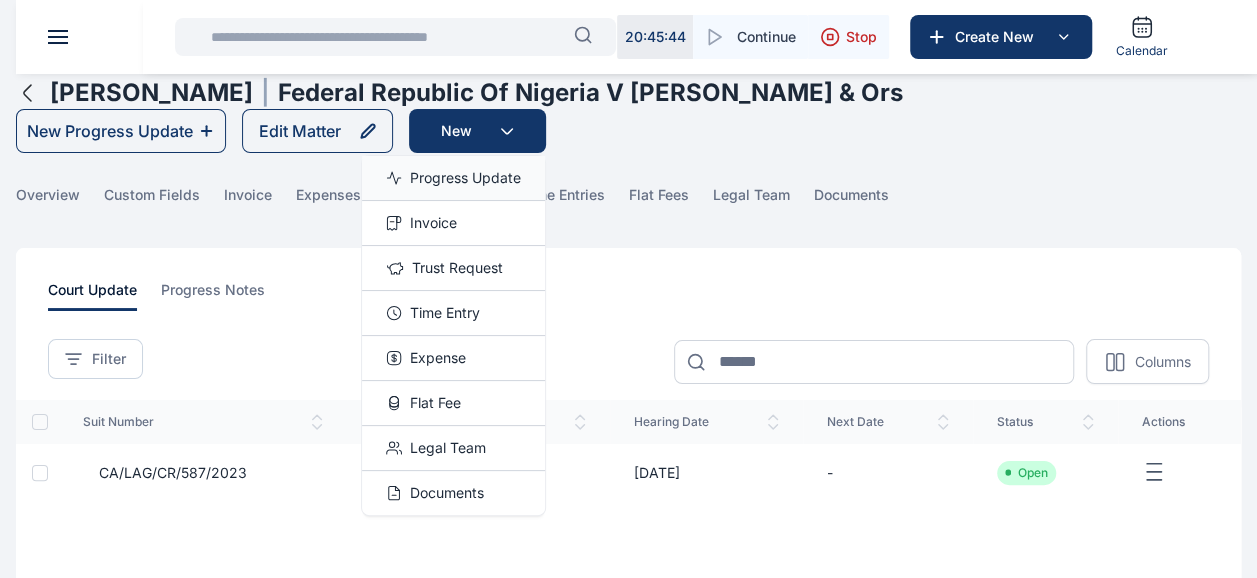 click on "Progress Update" at bounding box center (465, 178) 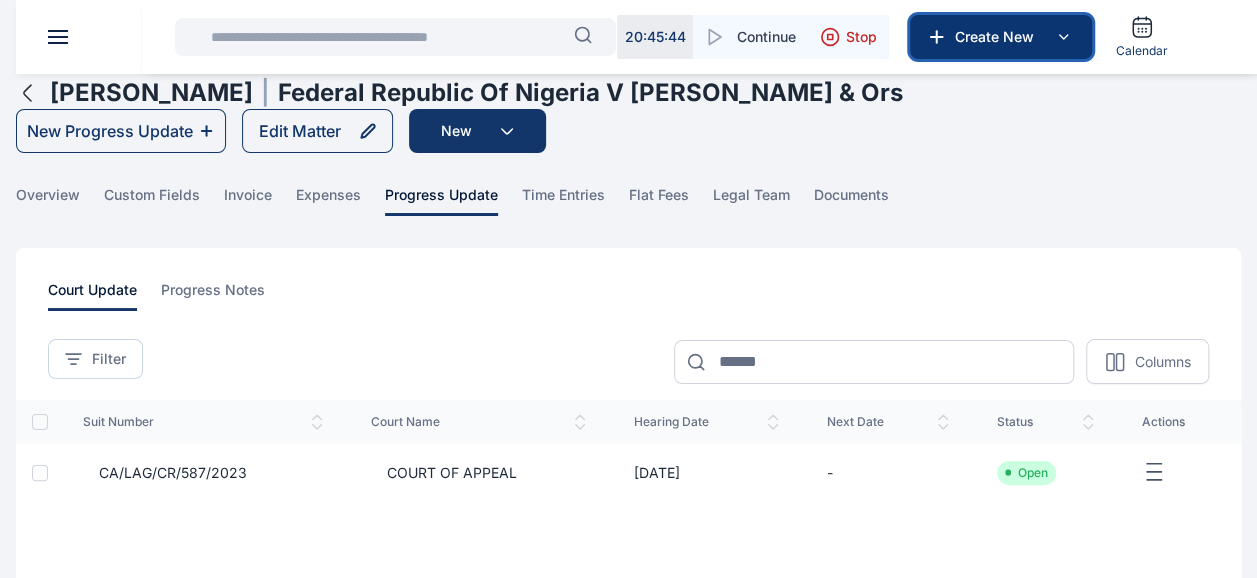 click on "Create New" at bounding box center (999, 37) 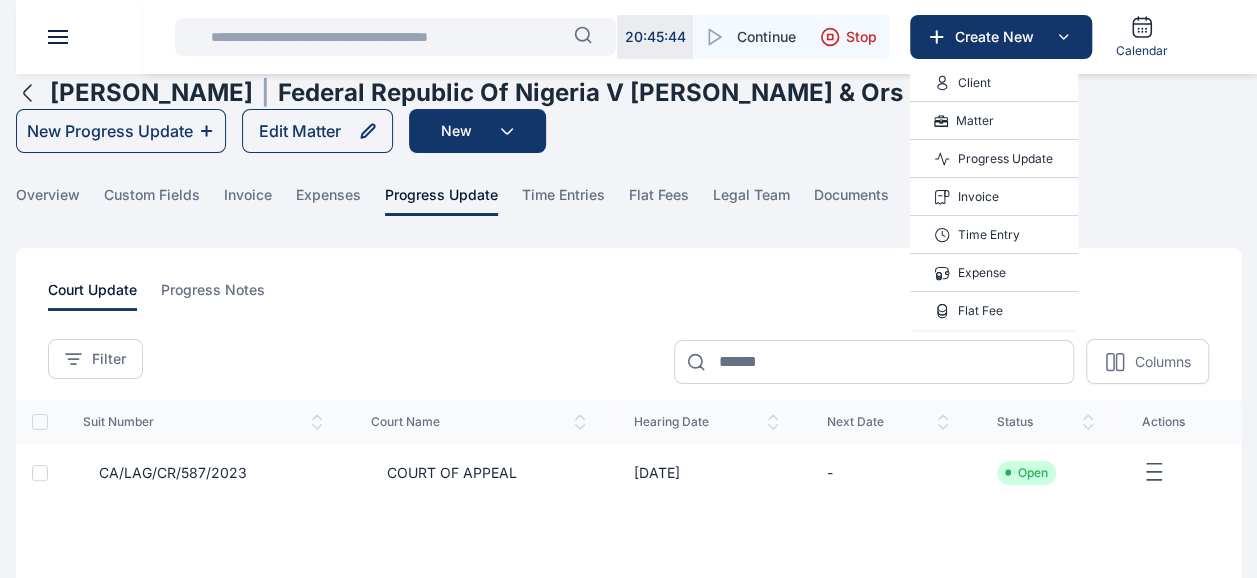click on "Progress Update" at bounding box center [1005, 159] 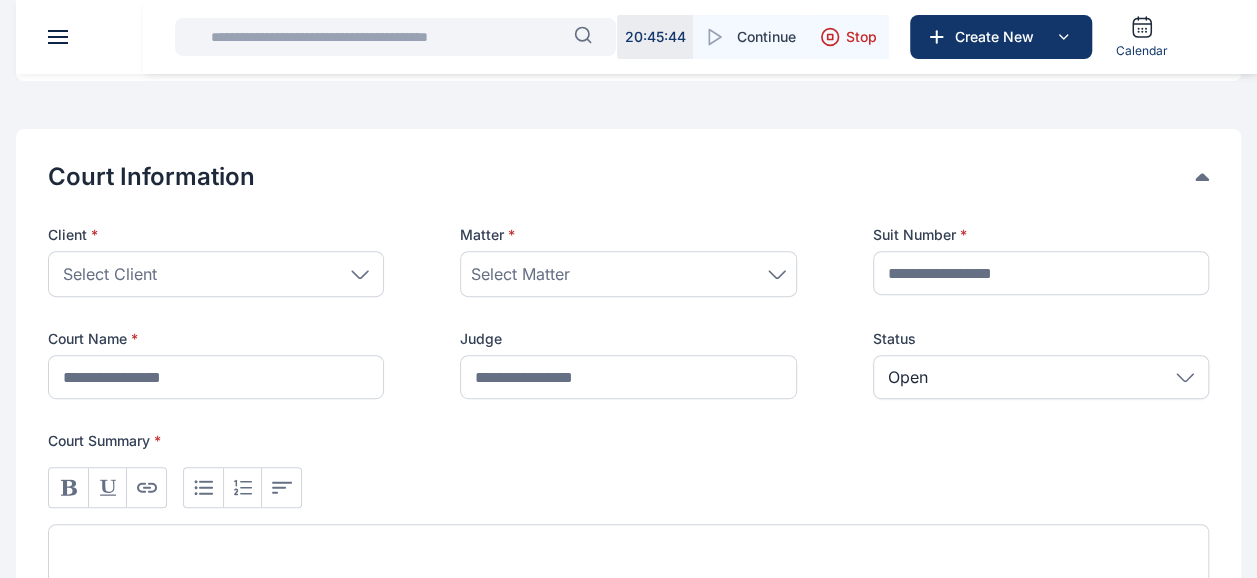scroll, scrollTop: 385, scrollLeft: 0, axis: vertical 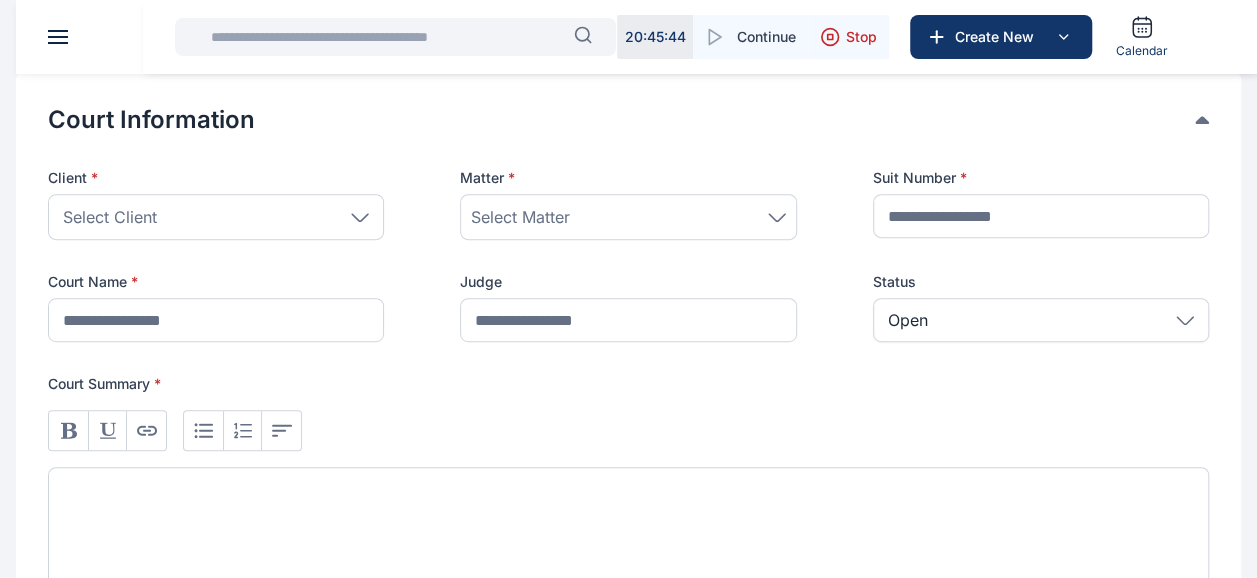 click 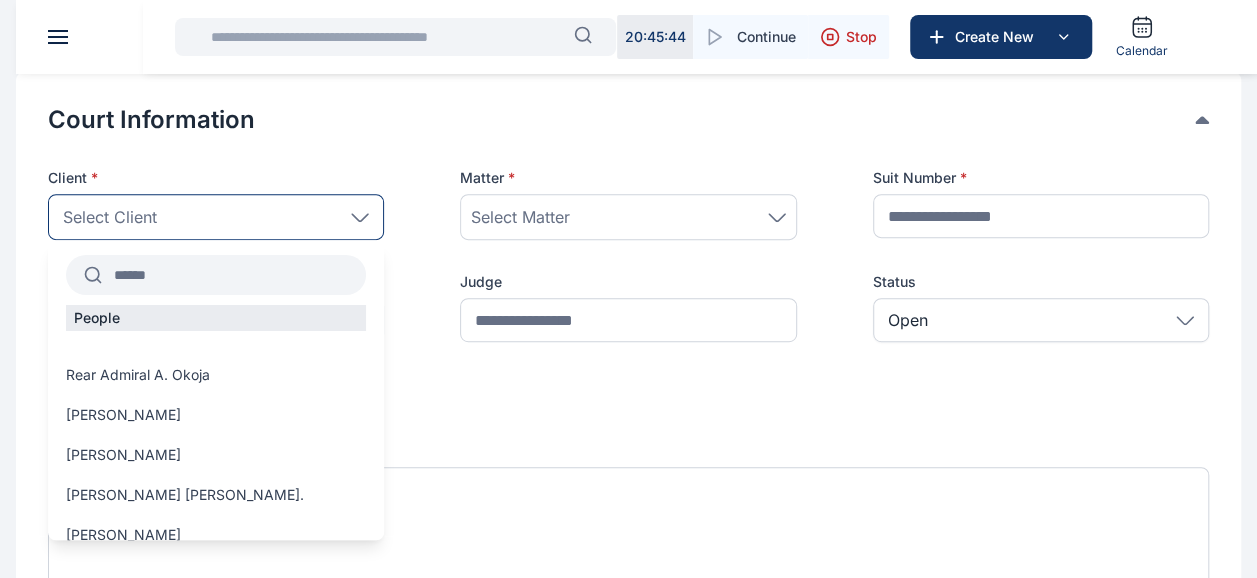 click at bounding box center [234, 275] 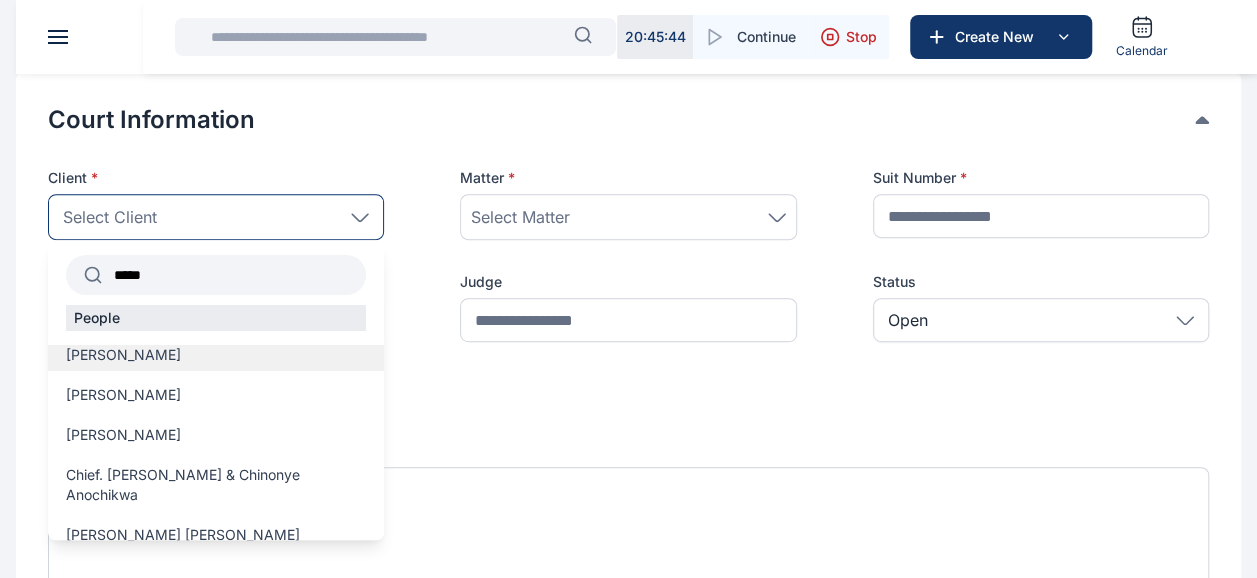type on "*****" 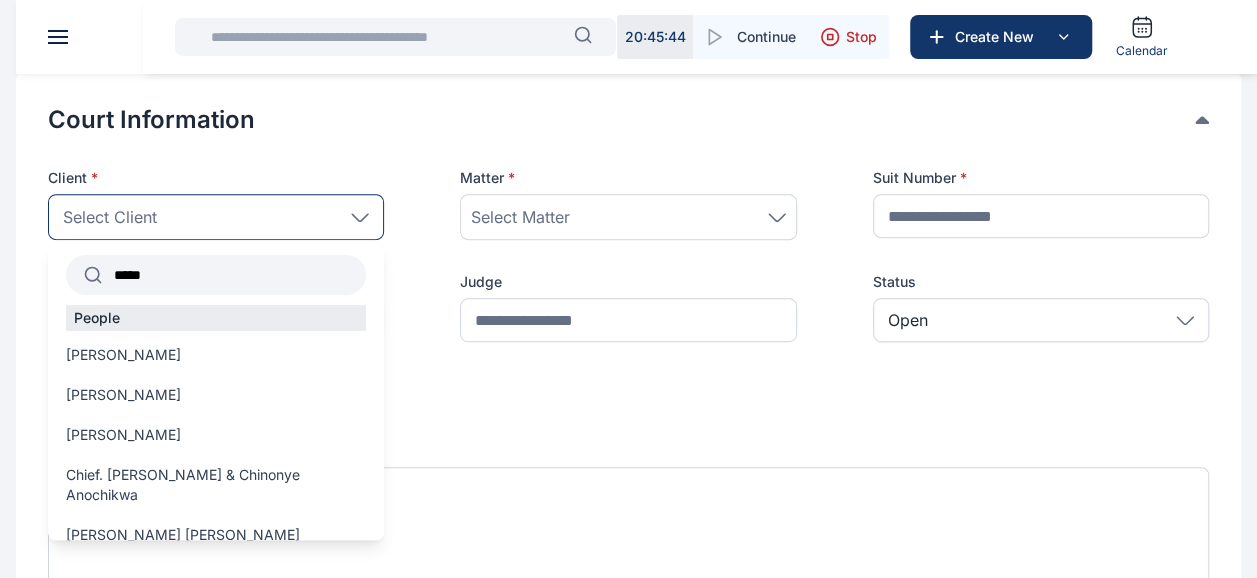 click on "Client   * Select Client ***** People [PERSON_NAME] [PERSON_NAME] [PERSON_NAME] Chief. [PERSON_NAME] & [PERSON_NAME] [PERSON_NAME] [PERSON_NAME] [PERSON_NAME] Company [PERSON_NAME] &  [PERSON_NAME] VDF PROPERTIES ( [PERSON_NAME]) Add New Client Matter   * Select Matter Suit Number   * Court Name   * Judge   Status   Open Open Closed Court Summary   *" at bounding box center [628, 391] 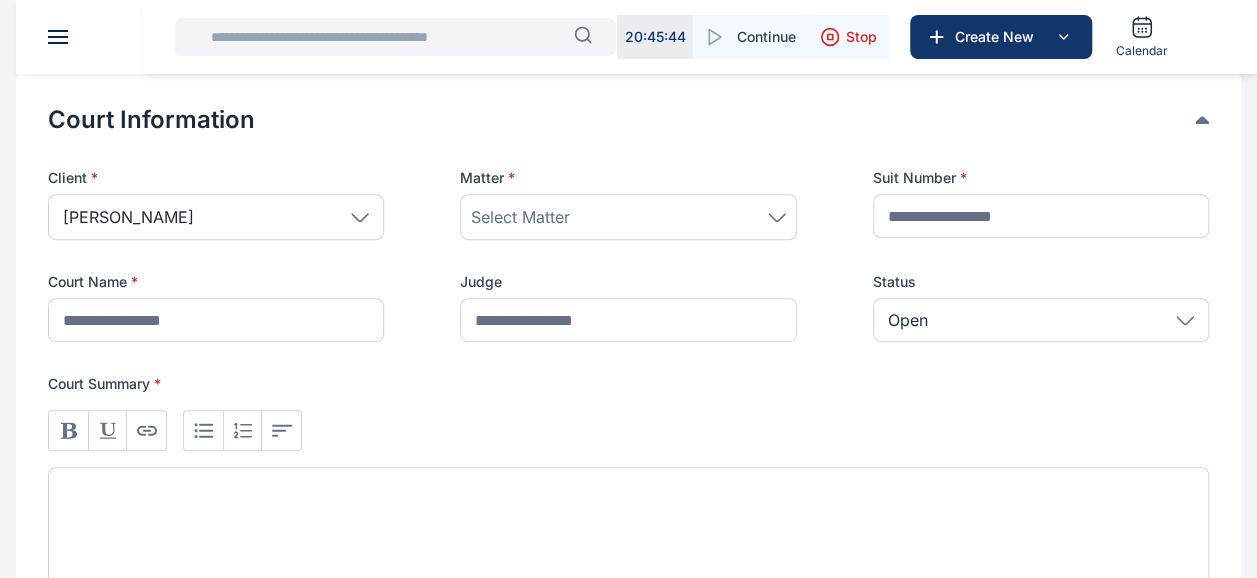 click on "Select Matter" at bounding box center (628, 217) 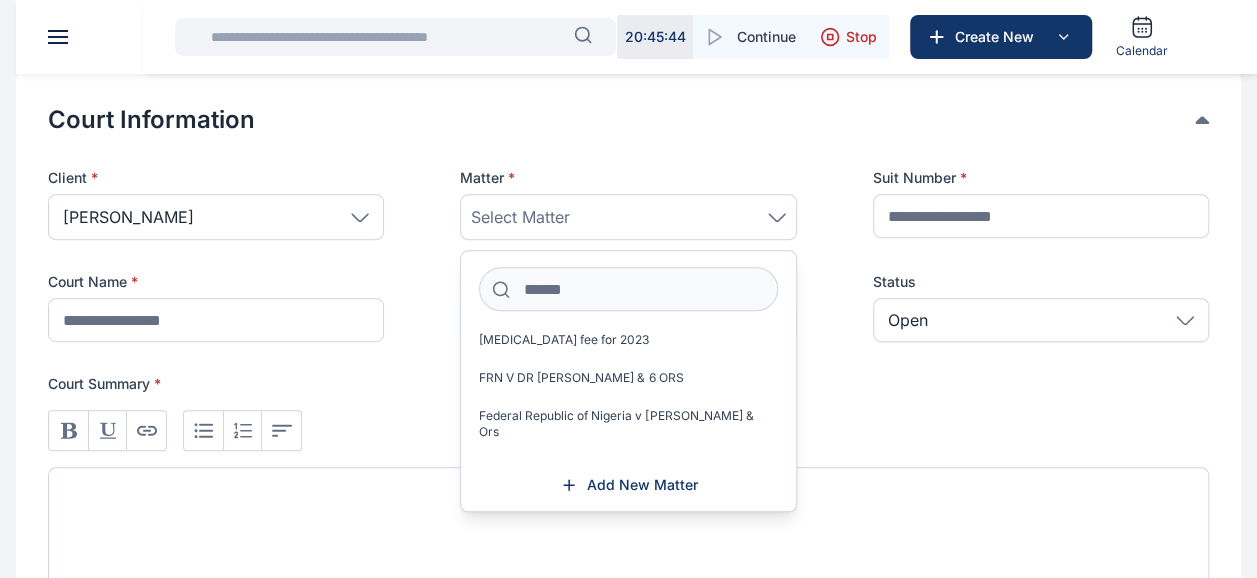 scroll, scrollTop: 200, scrollLeft: 0, axis: vertical 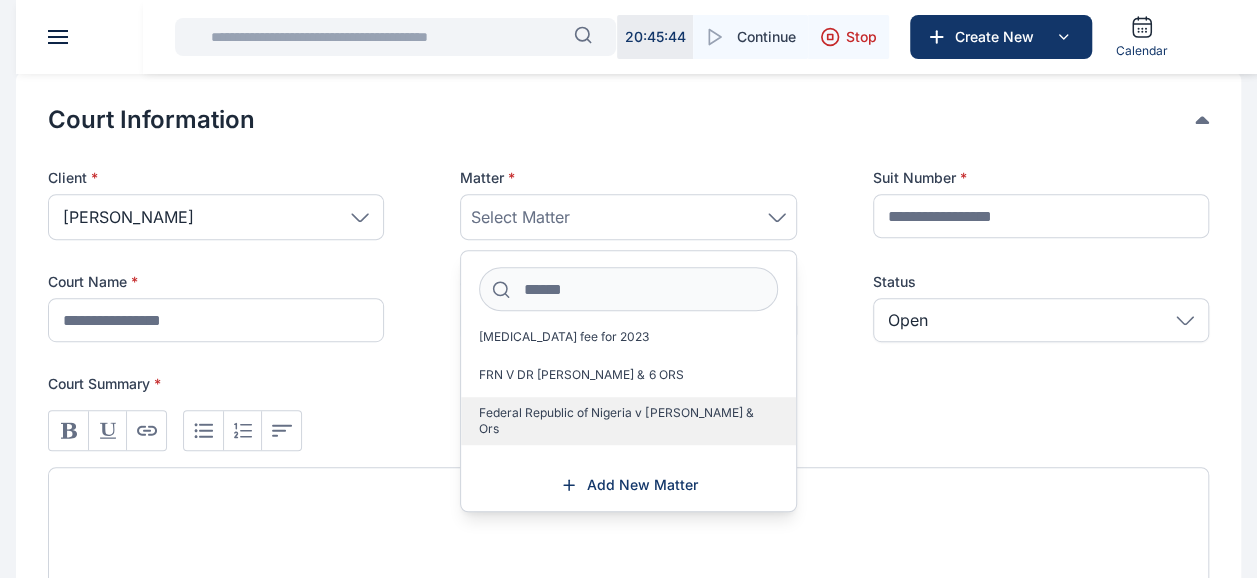 click on "Federal Republic of Nigeria v [PERSON_NAME] & Ors" at bounding box center (620, 421) 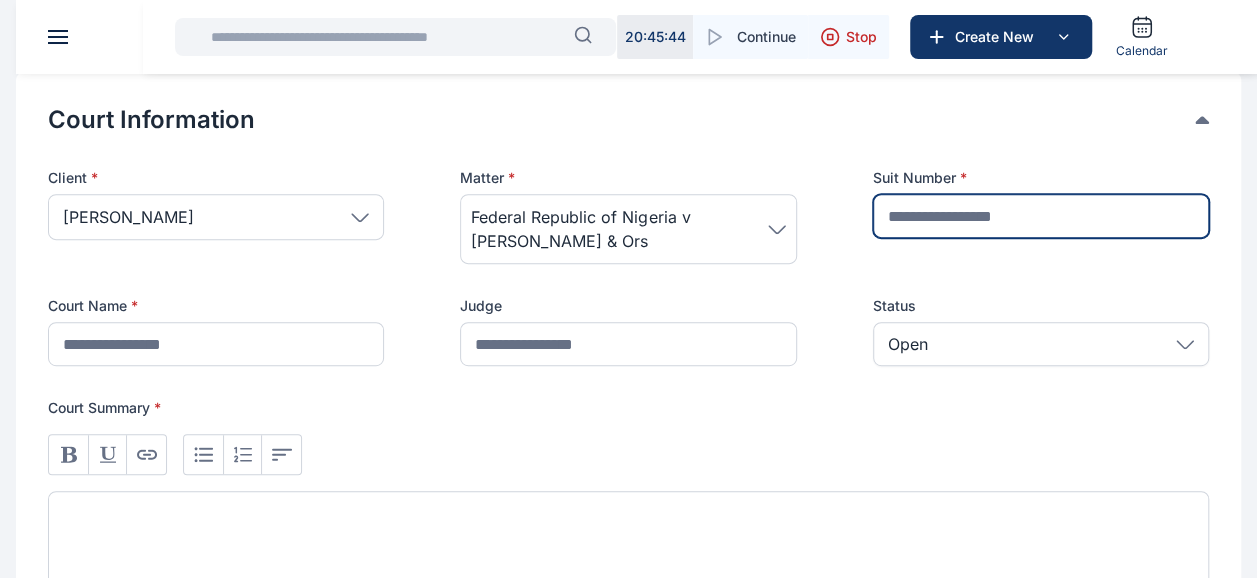 click at bounding box center (1041, 216) 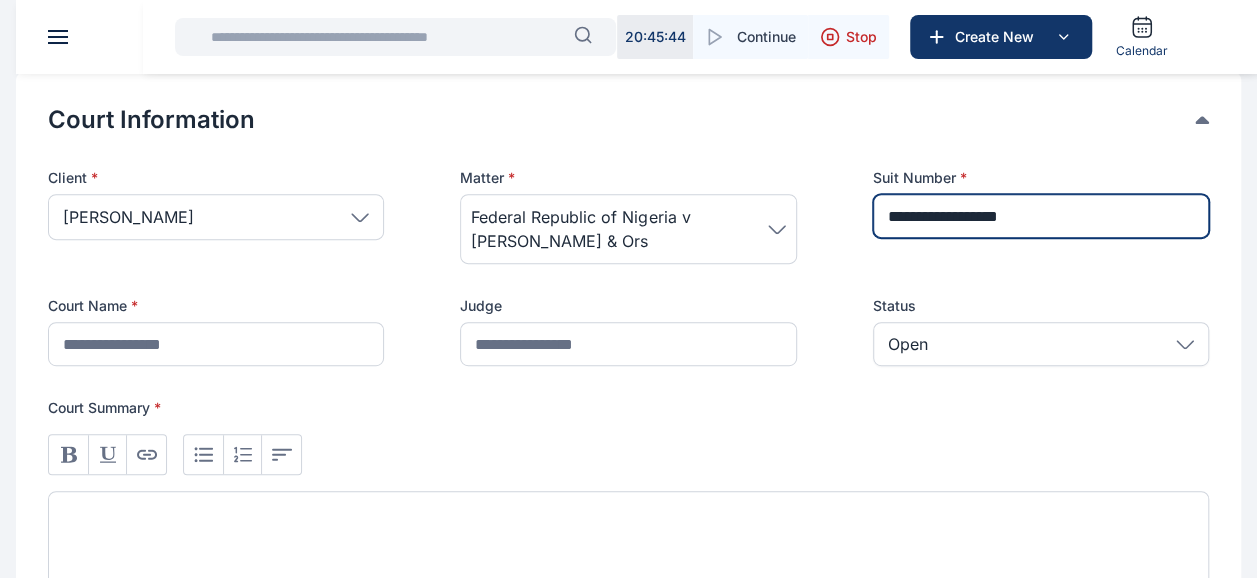 type on "**********" 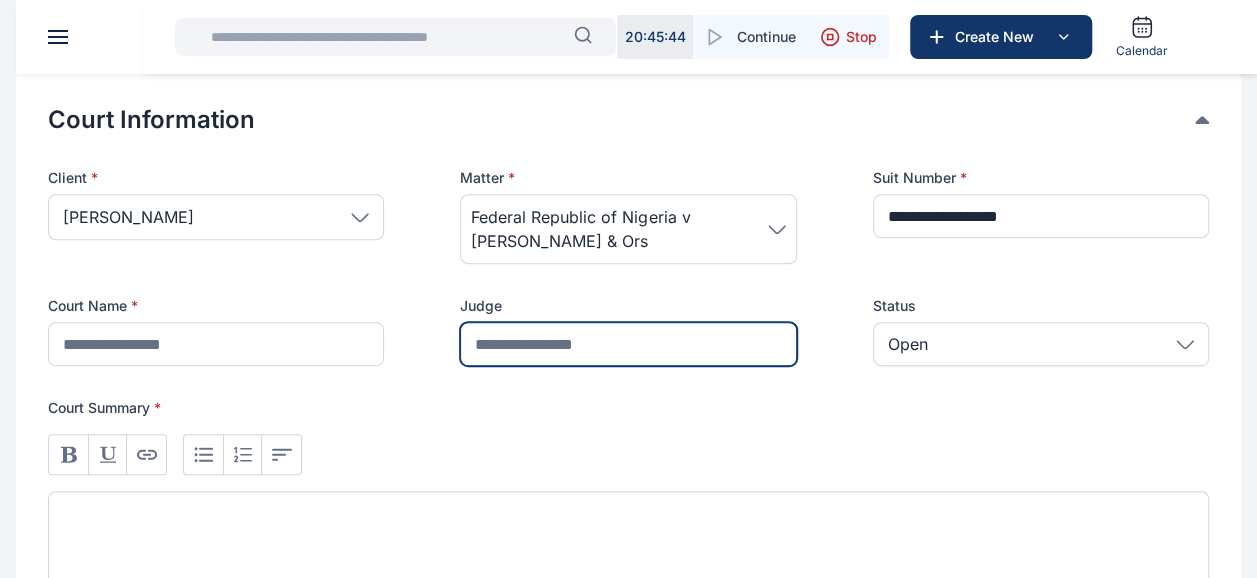 click at bounding box center (628, 344) 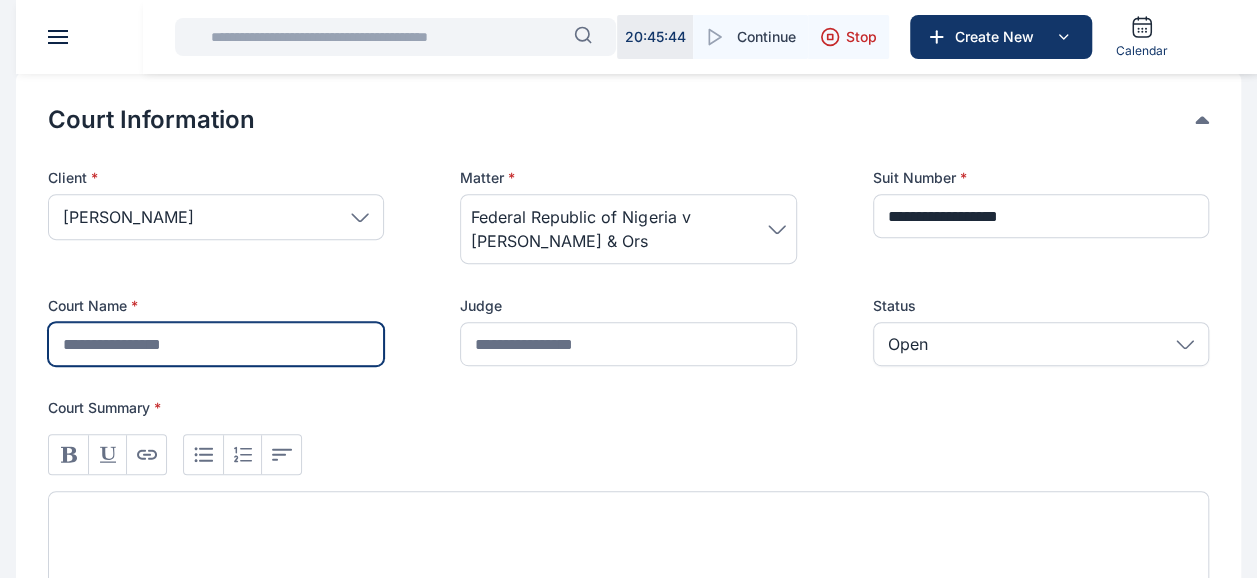 click at bounding box center [216, 344] 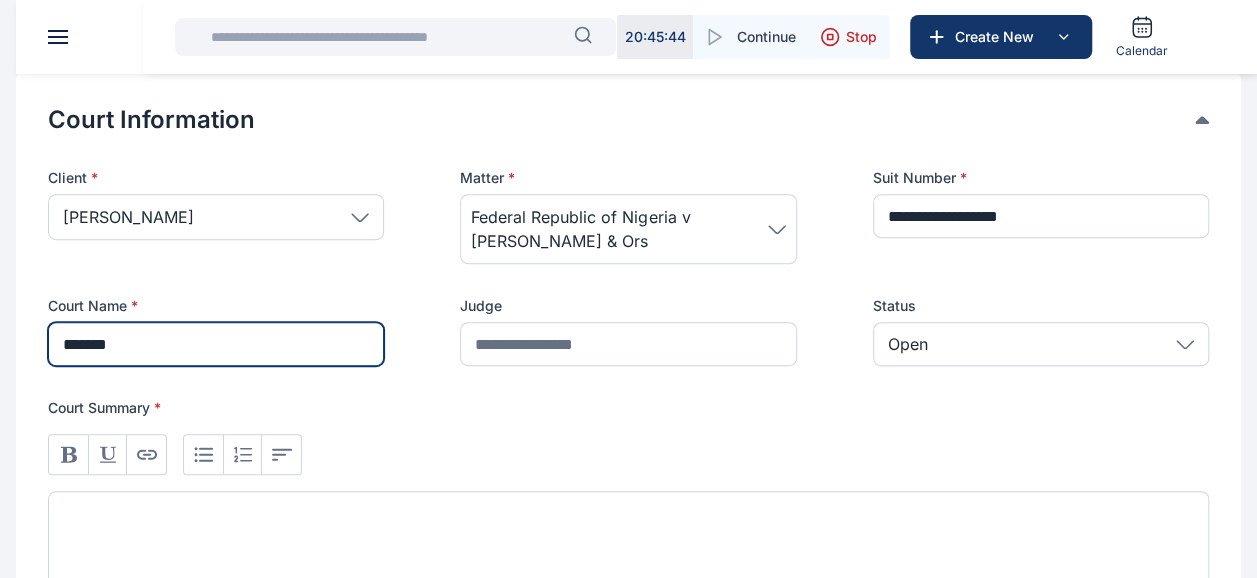 type on "**********" 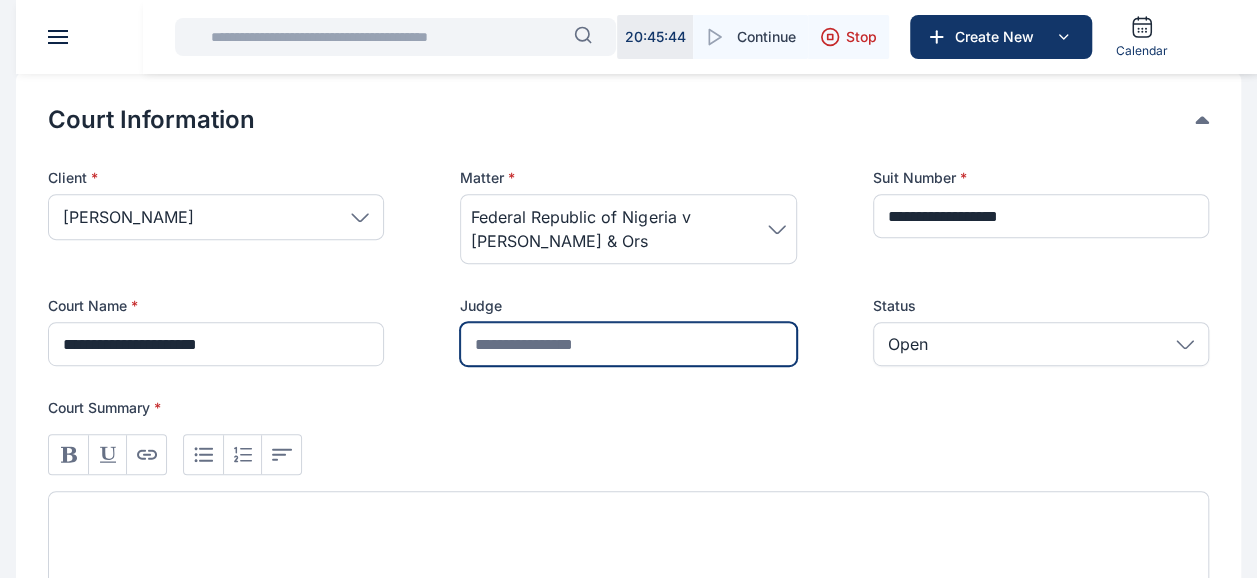 click at bounding box center (628, 344) 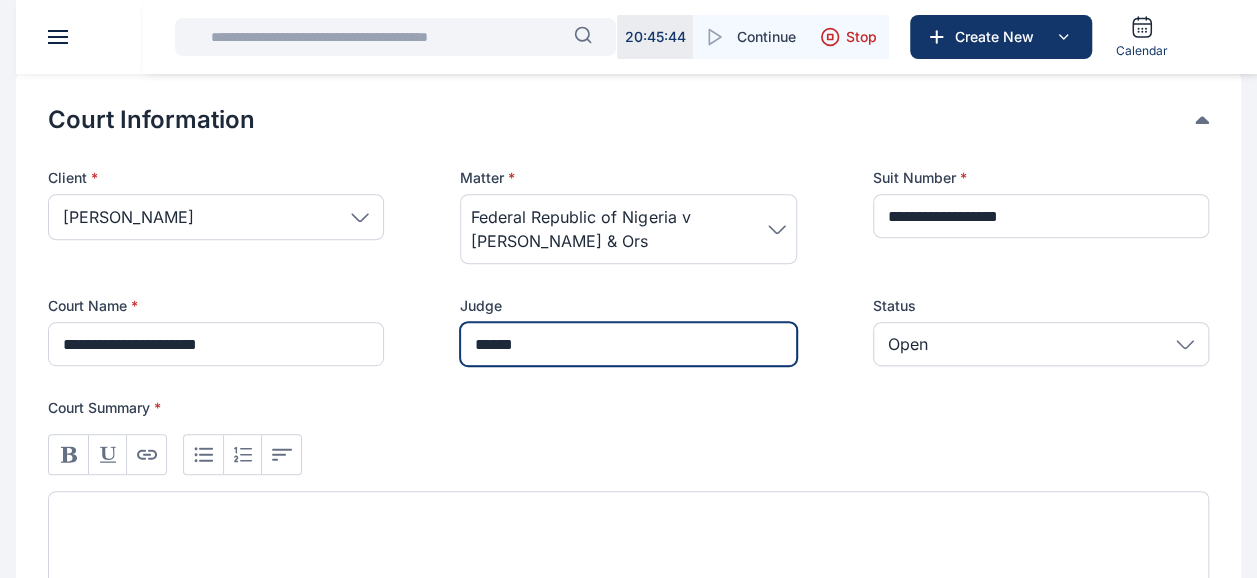type on "*******" 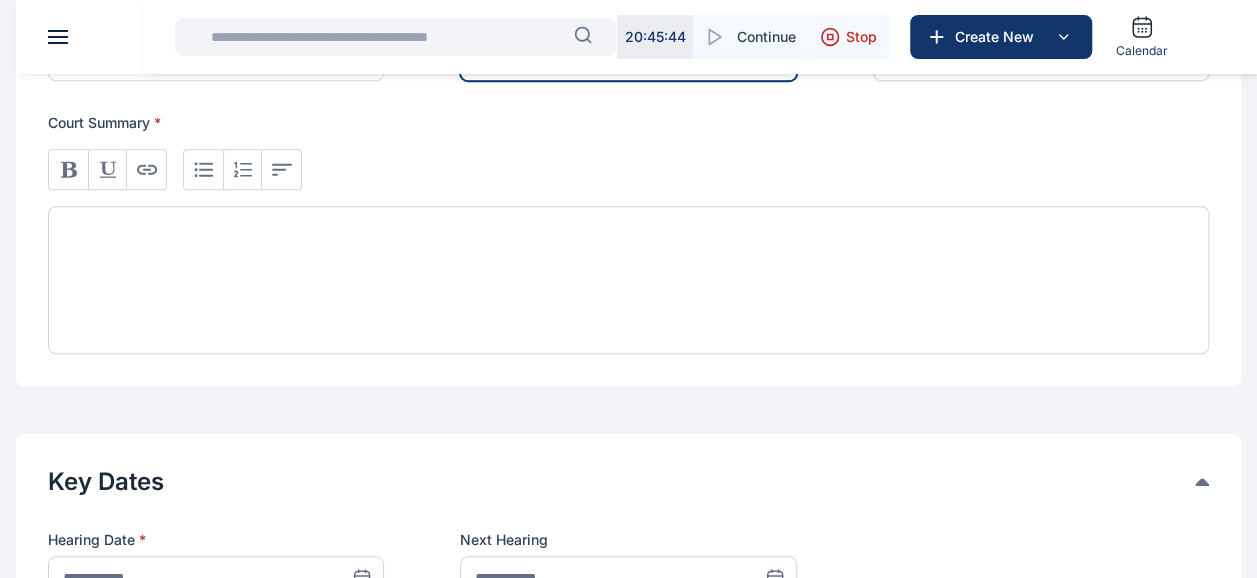 scroll, scrollTop: 694, scrollLeft: 0, axis: vertical 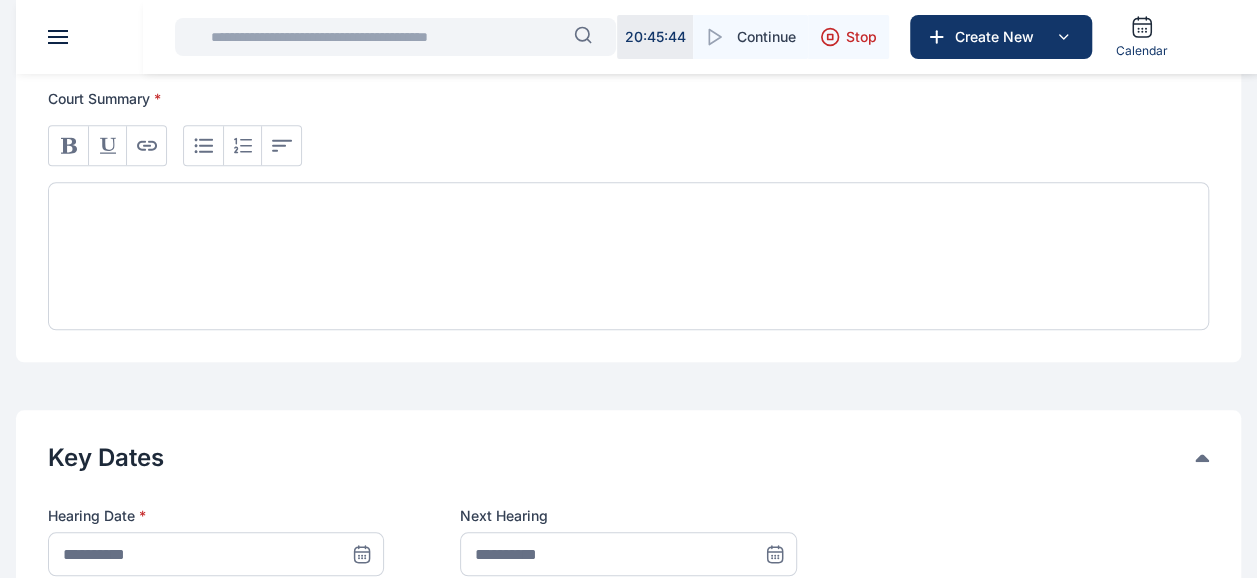 click at bounding box center [628, 256] 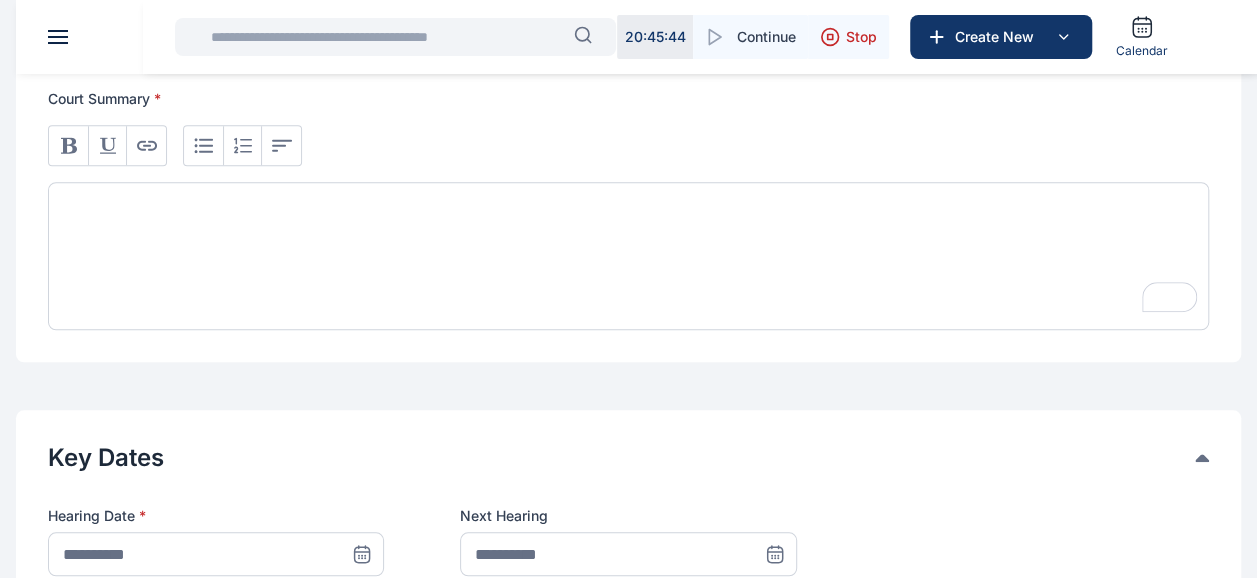 type 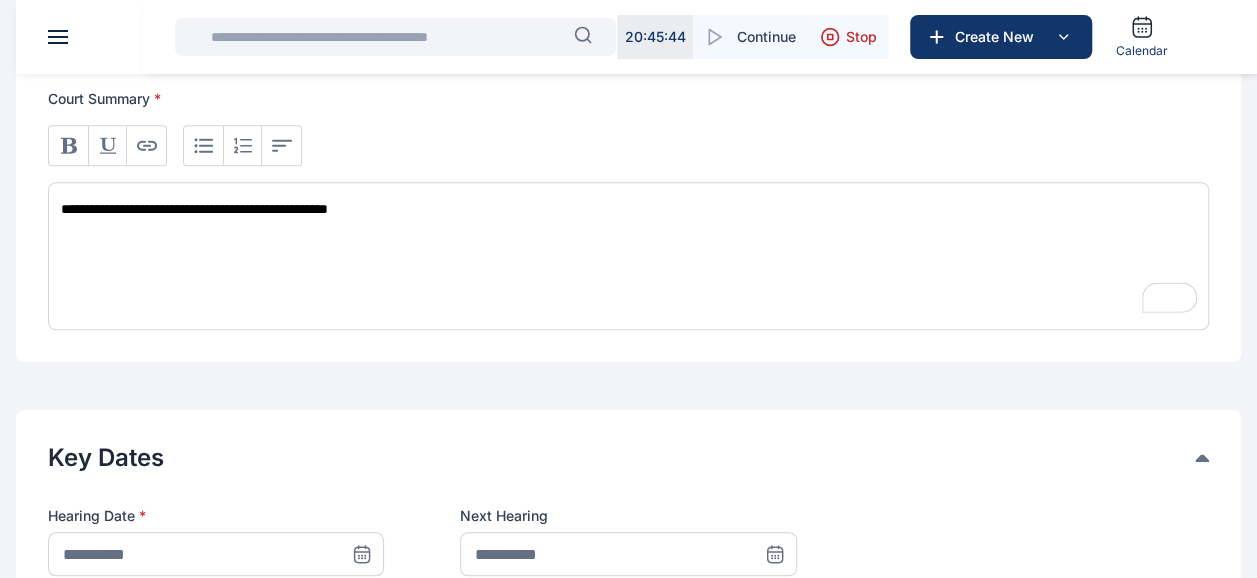drag, startPoint x: 1255, startPoint y: 246, endPoint x: 1275, endPoint y: 284, distance: 42.941822 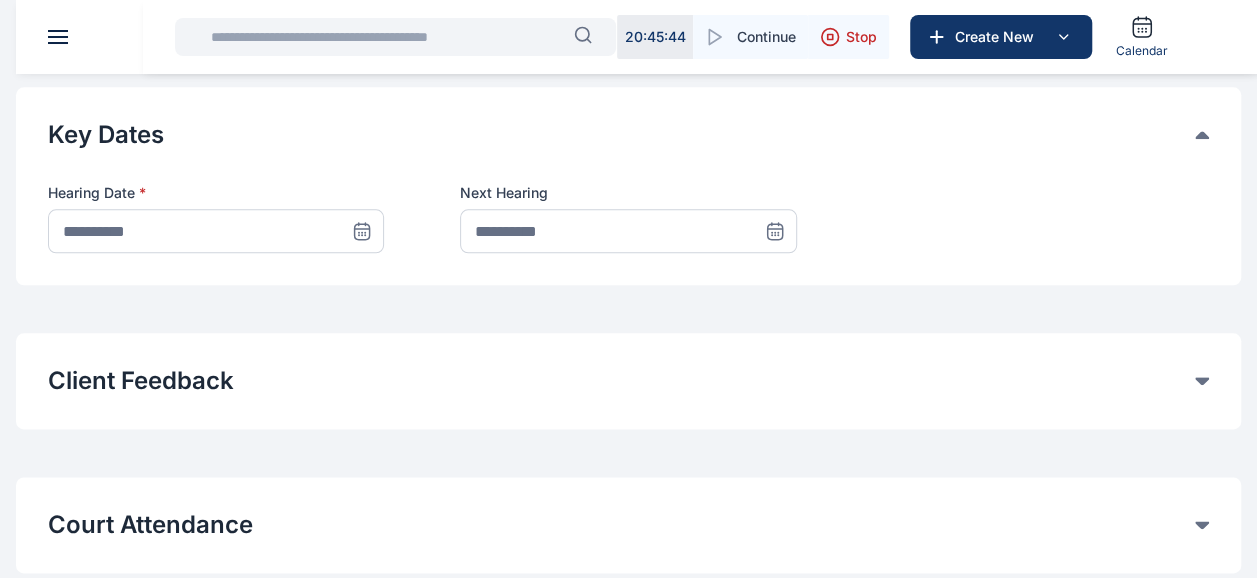 scroll, scrollTop: 1062, scrollLeft: 0, axis: vertical 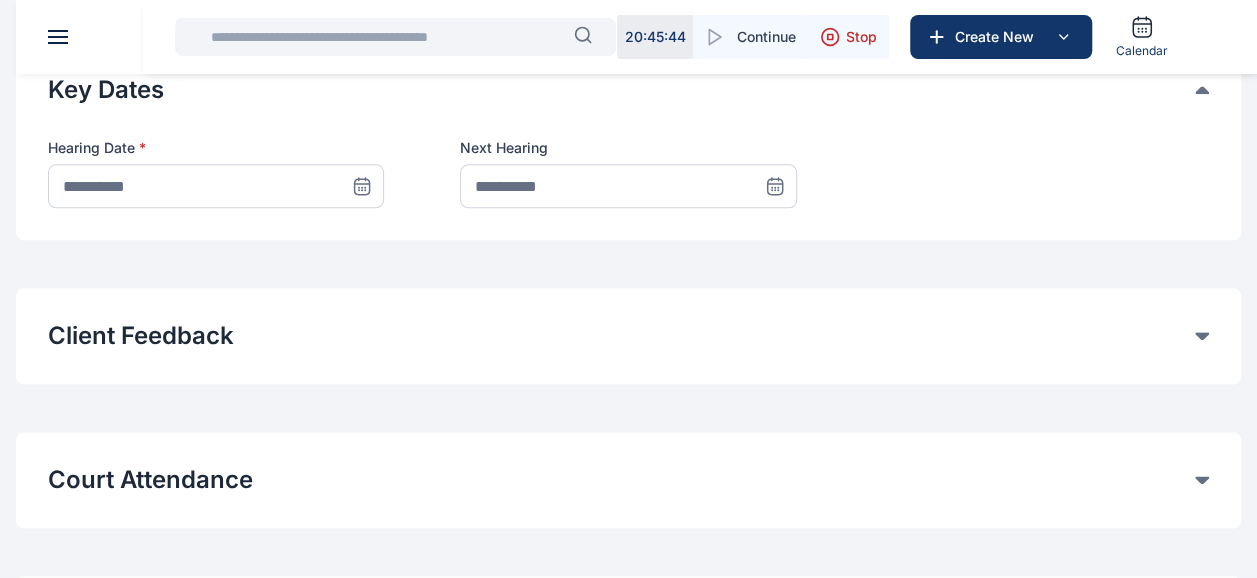 click 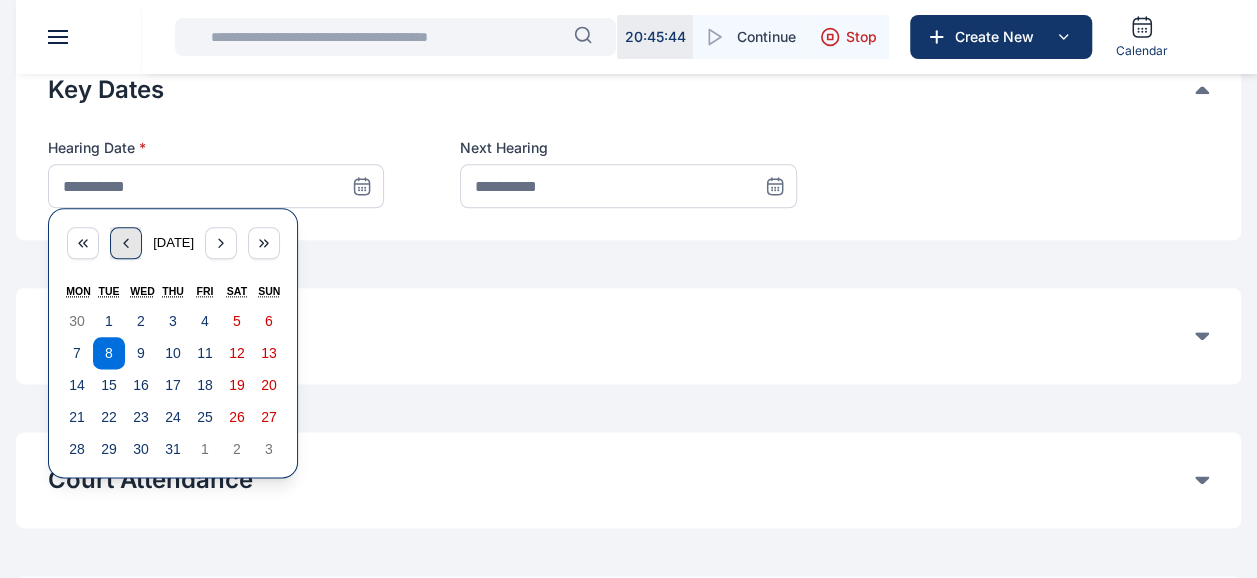 click at bounding box center (126, 243) 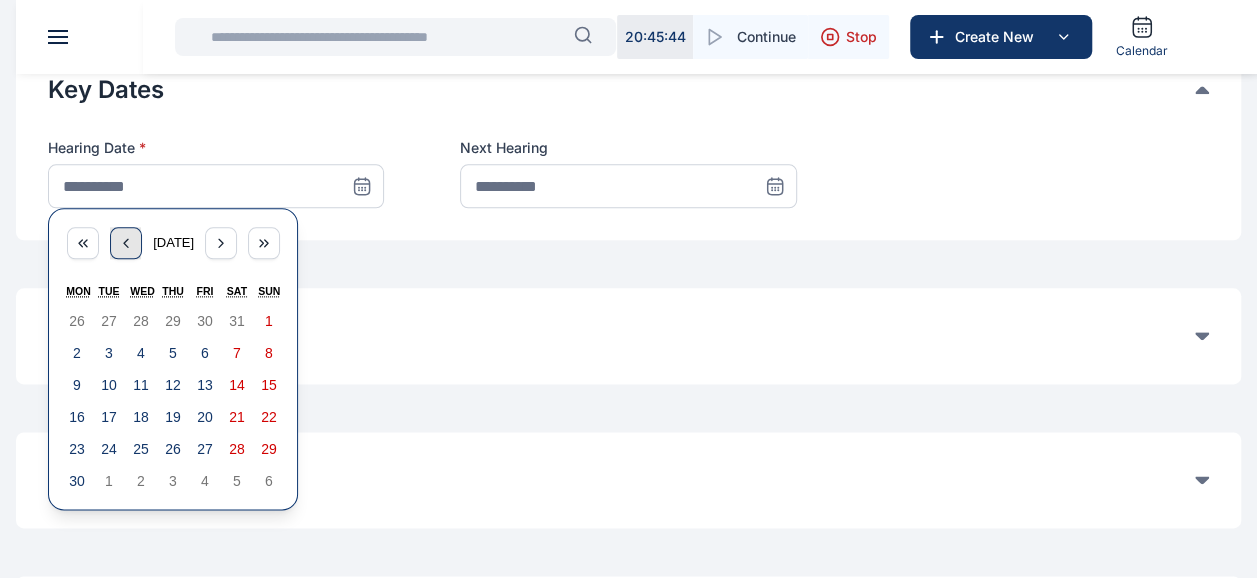 click at bounding box center (126, 243) 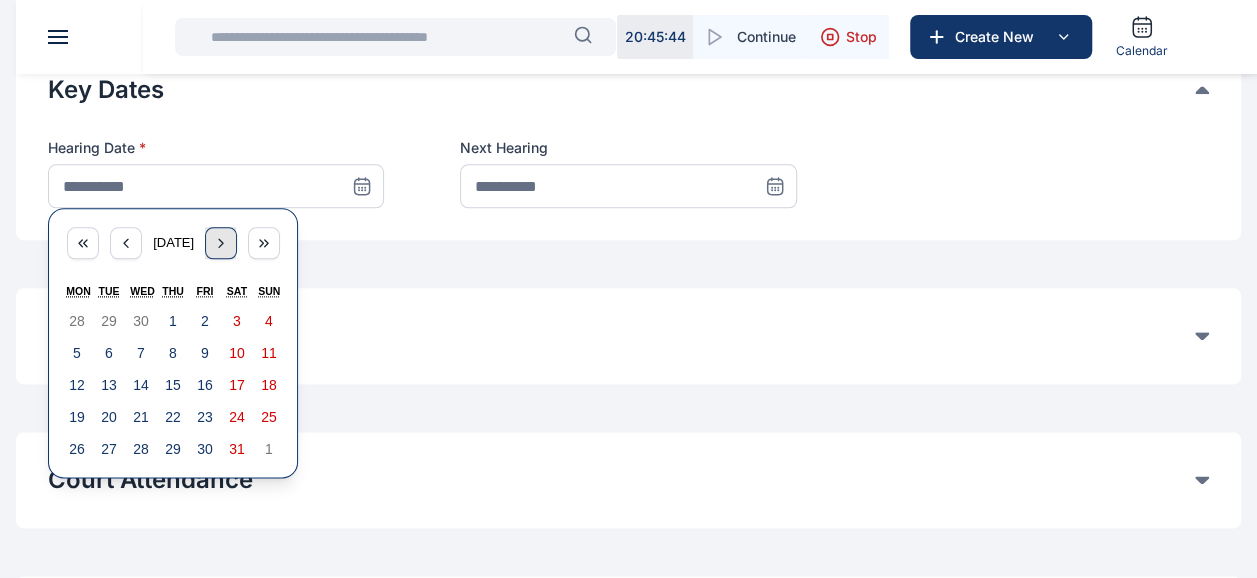 click 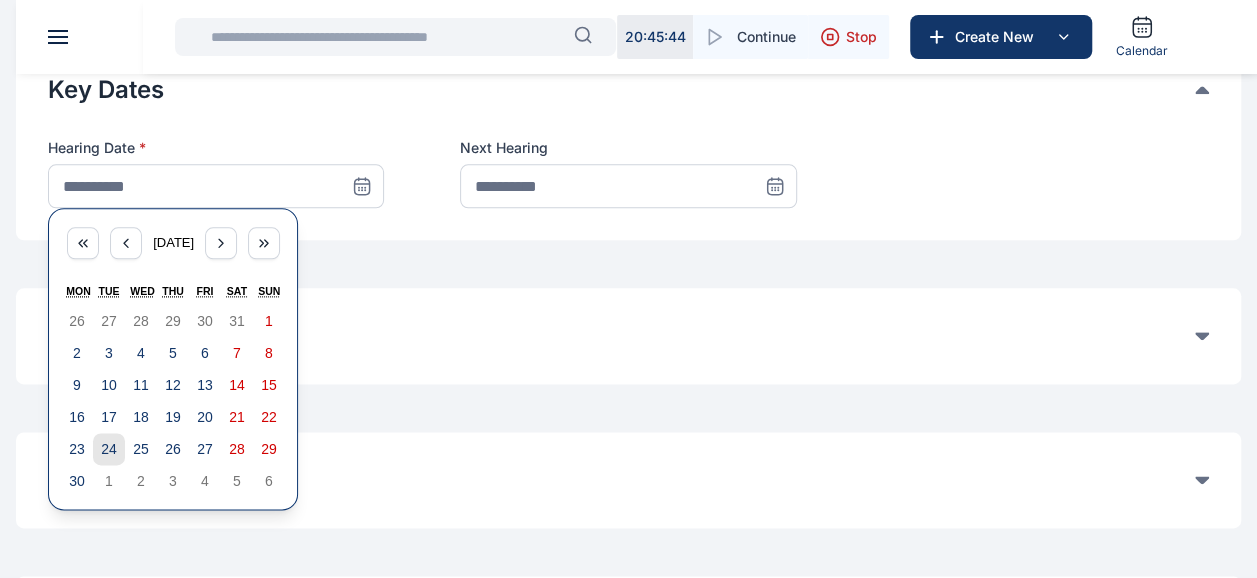 click on "24" at bounding box center [109, 449] 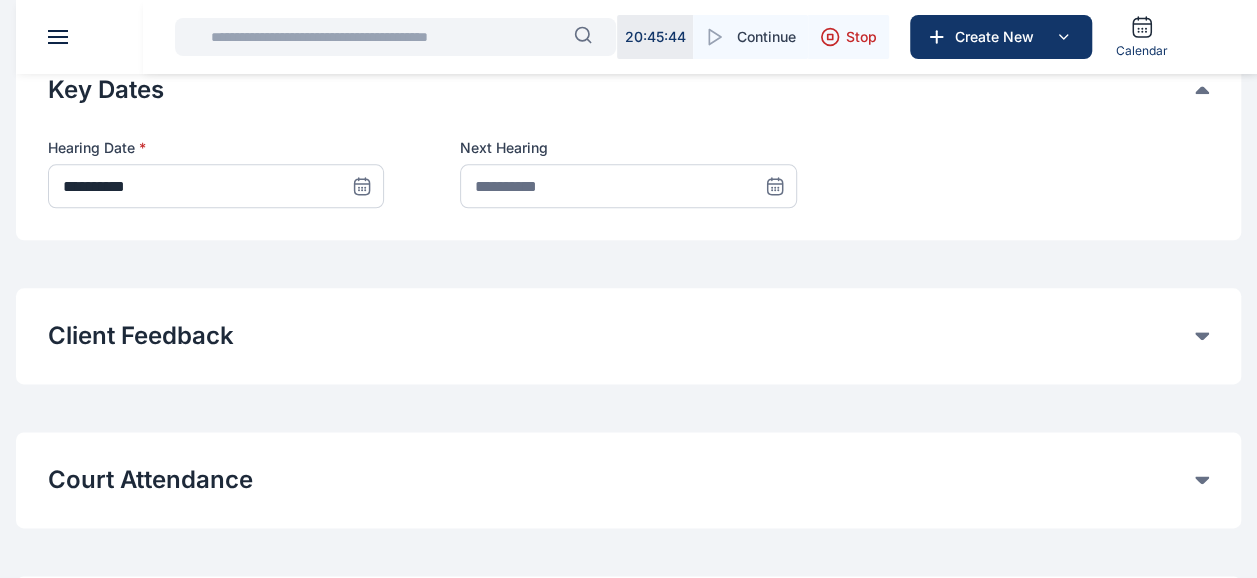 click 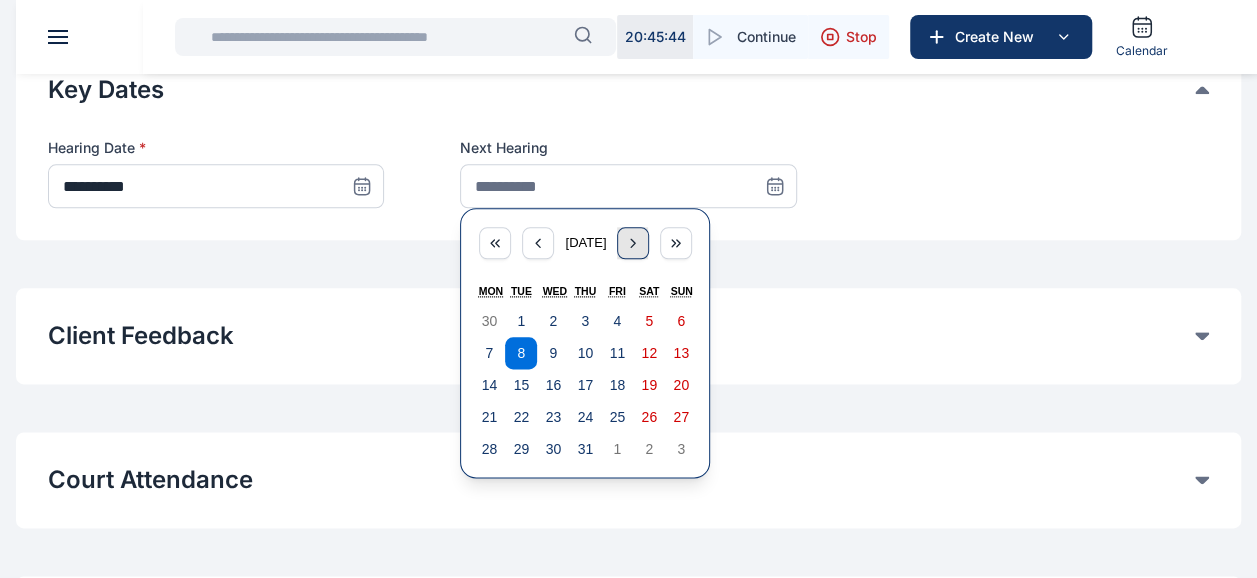 click 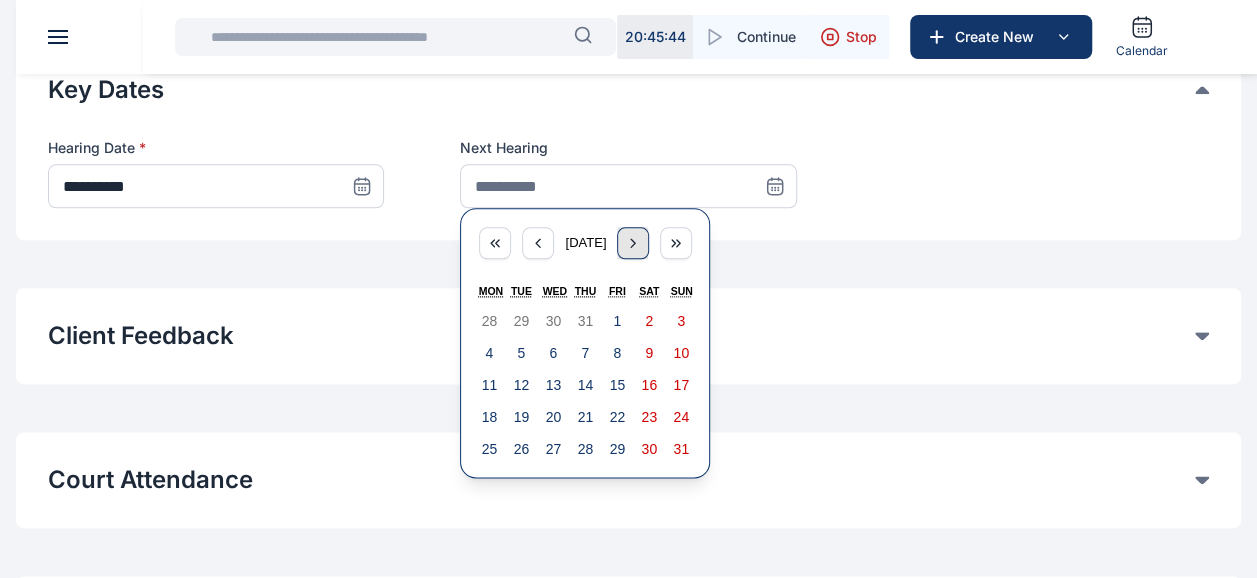click 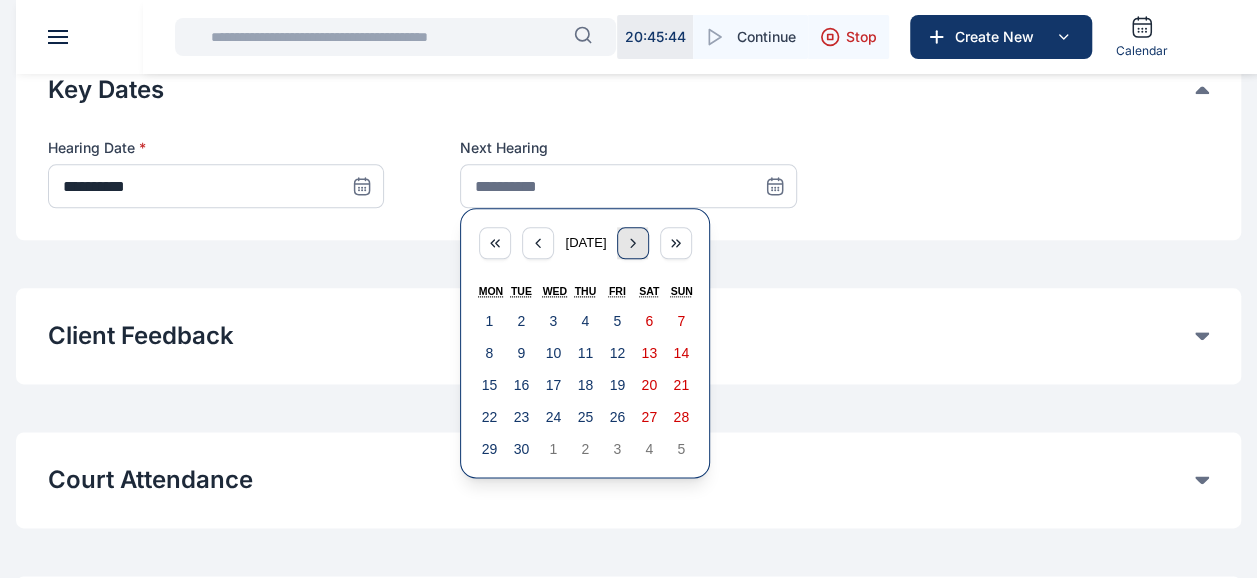 click 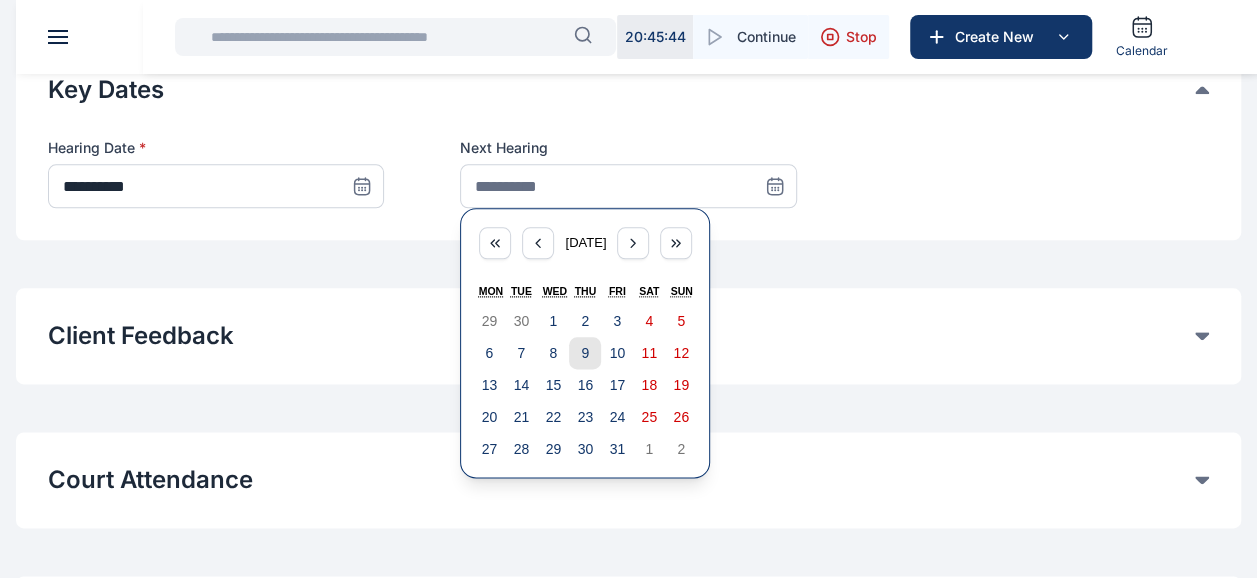 click on "9" at bounding box center (585, 353) 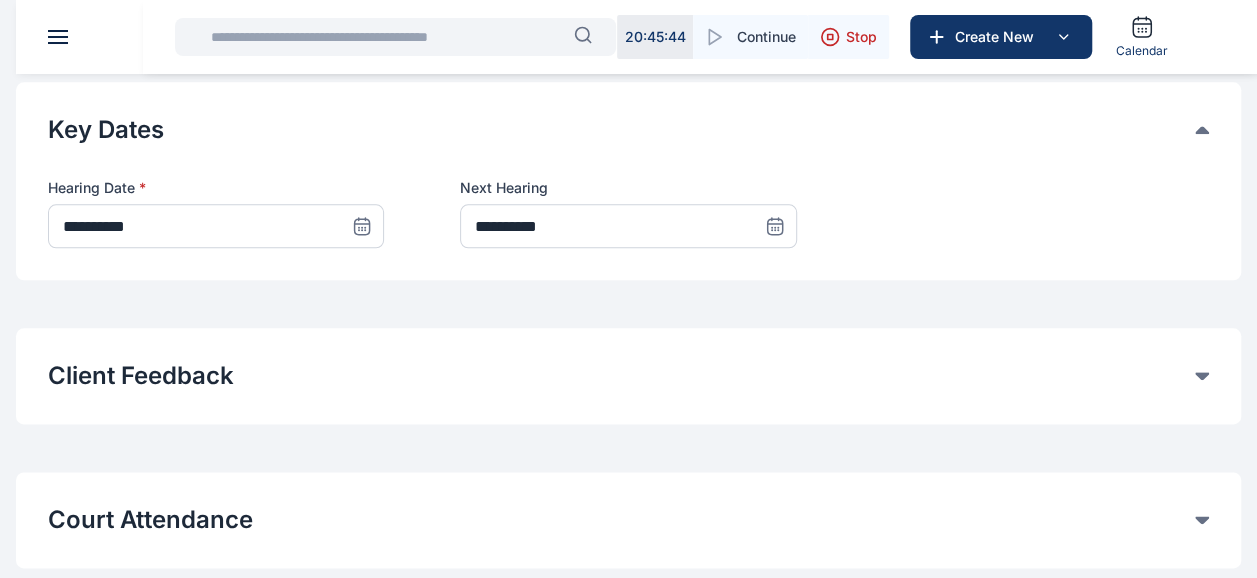 scroll, scrollTop: 1330, scrollLeft: 0, axis: vertical 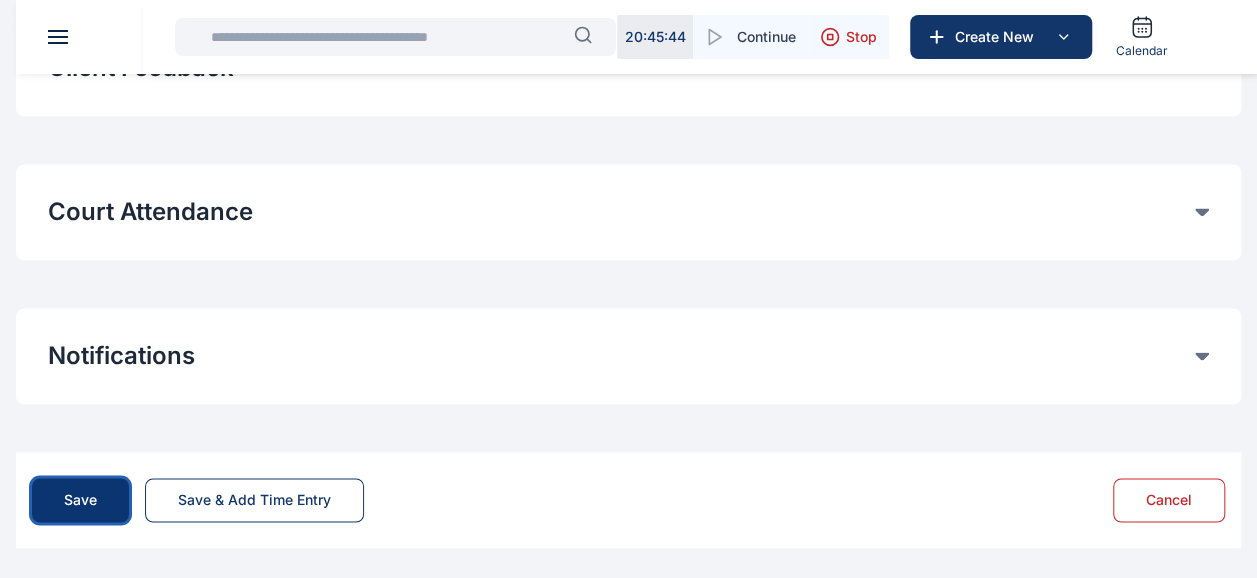 click on "Save" at bounding box center (80, 500) 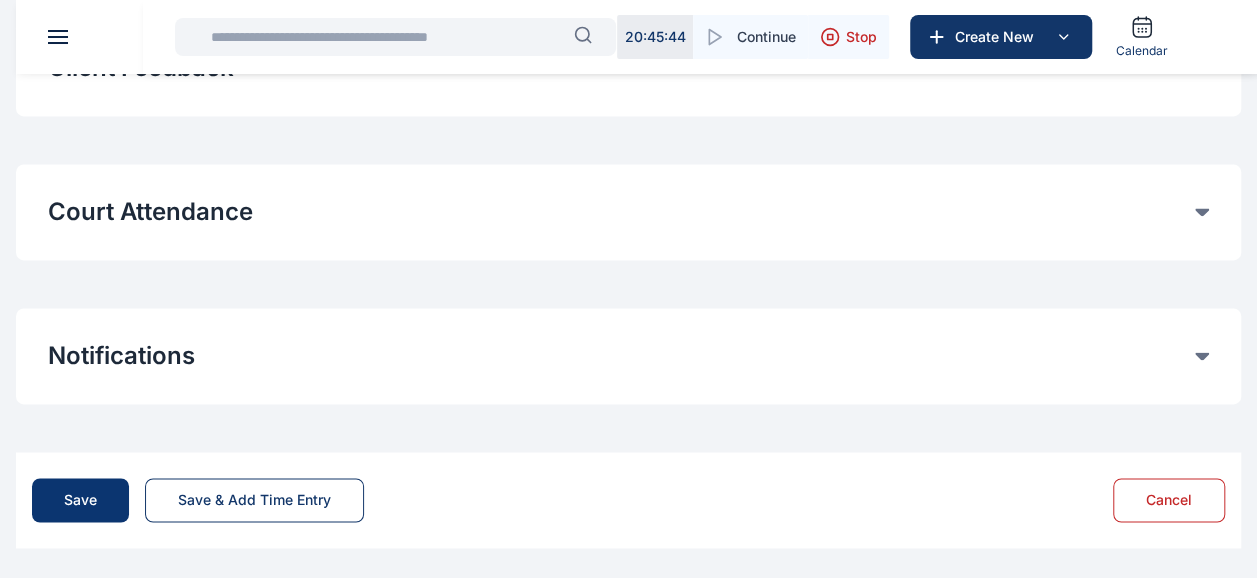 scroll, scrollTop: 0, scrollLeft: 0, axis: both 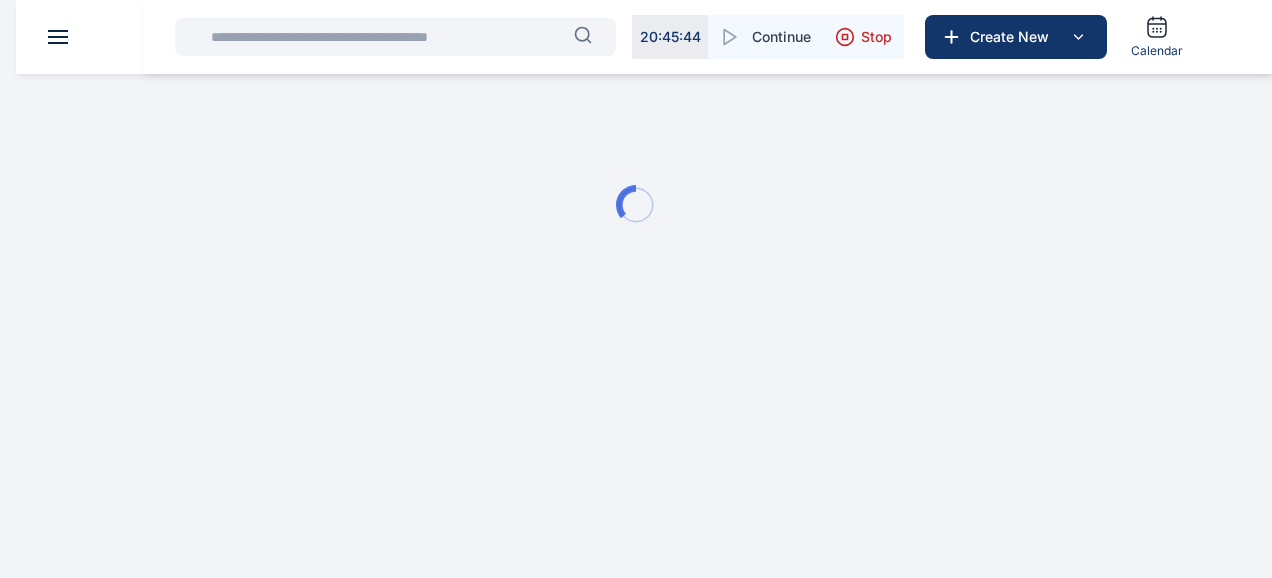 type 